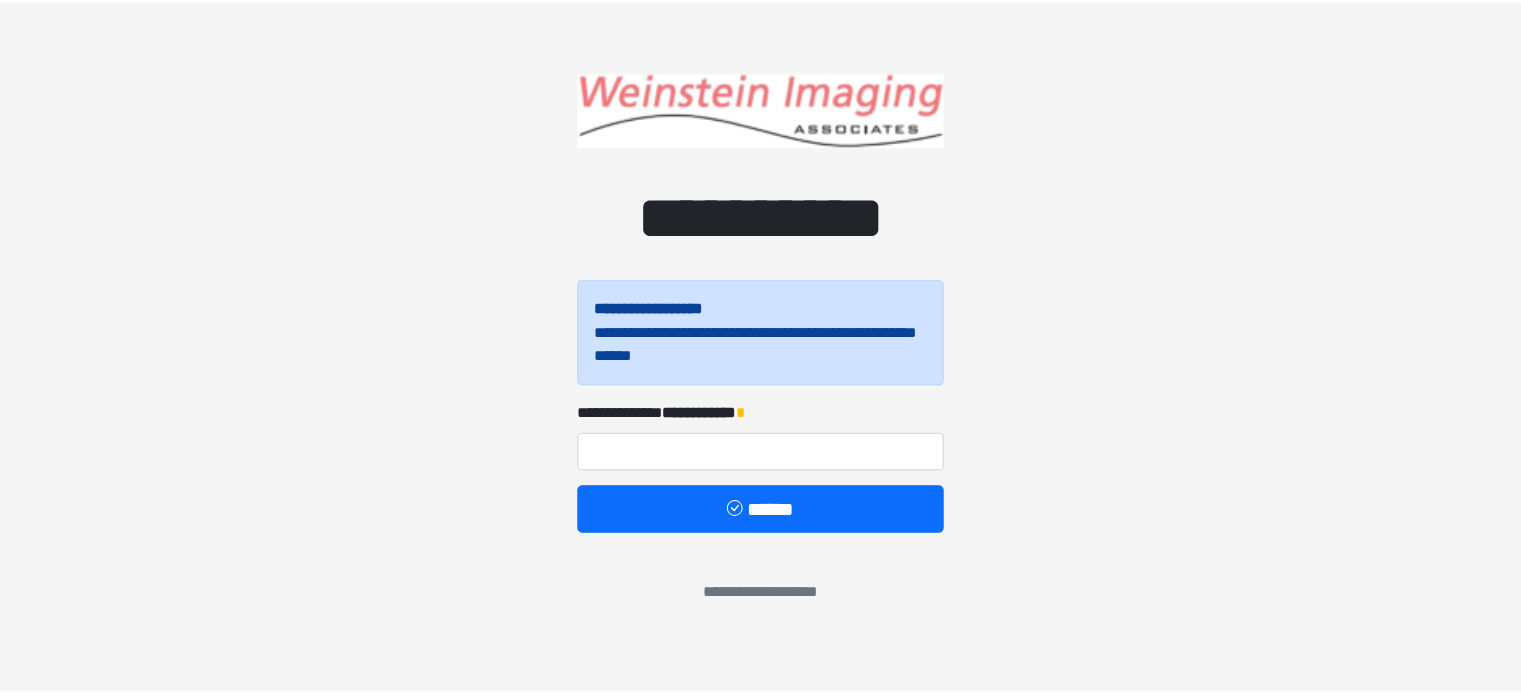 scroll, scrollTop: 0, scrollLeft: 0, axis: both 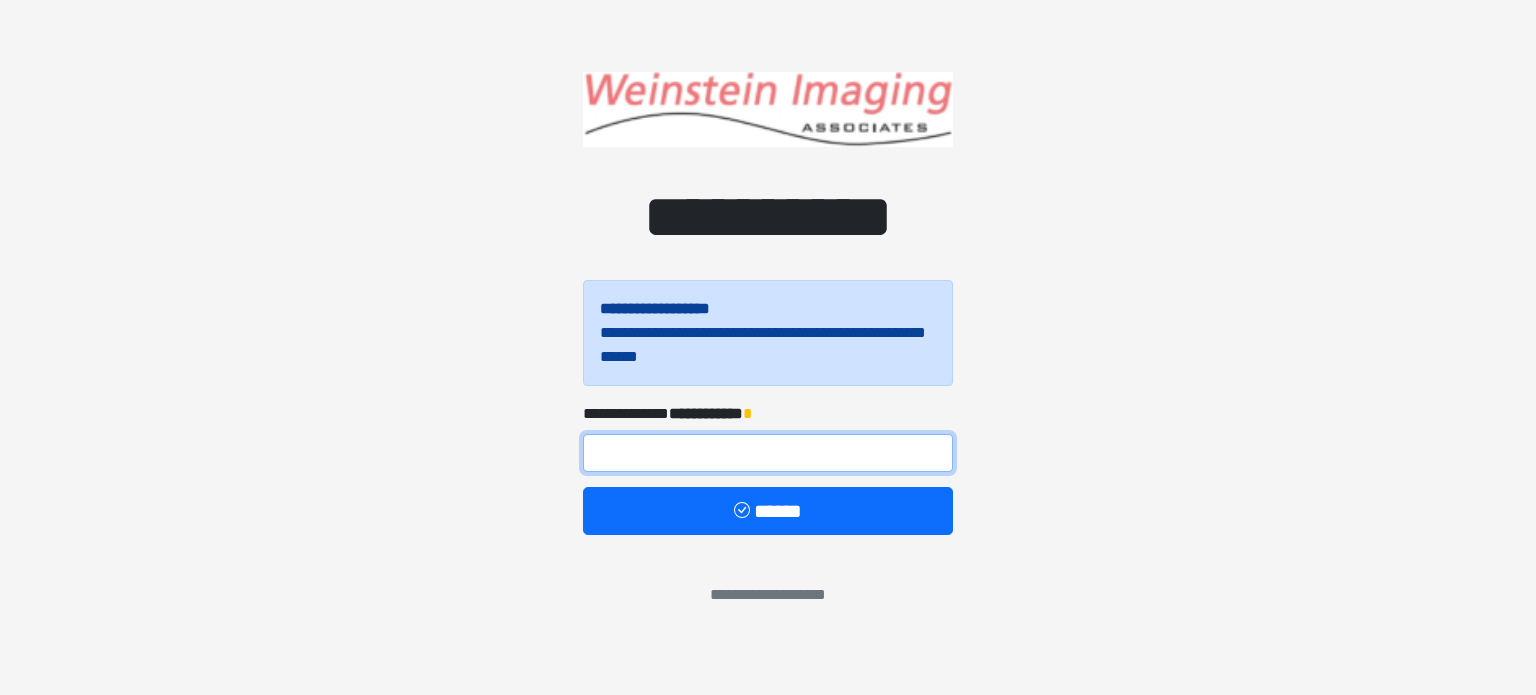 click at bounding box center [768, 453] 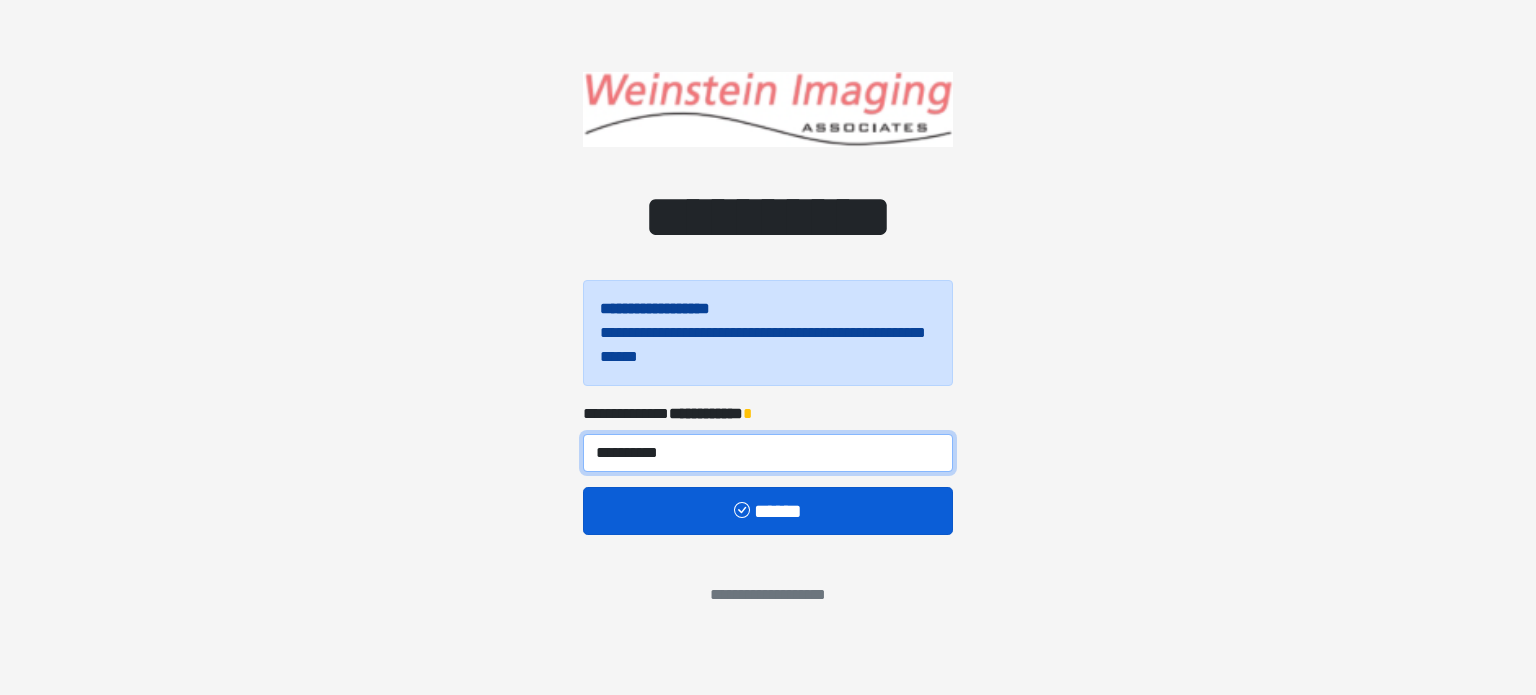 type on "**********" 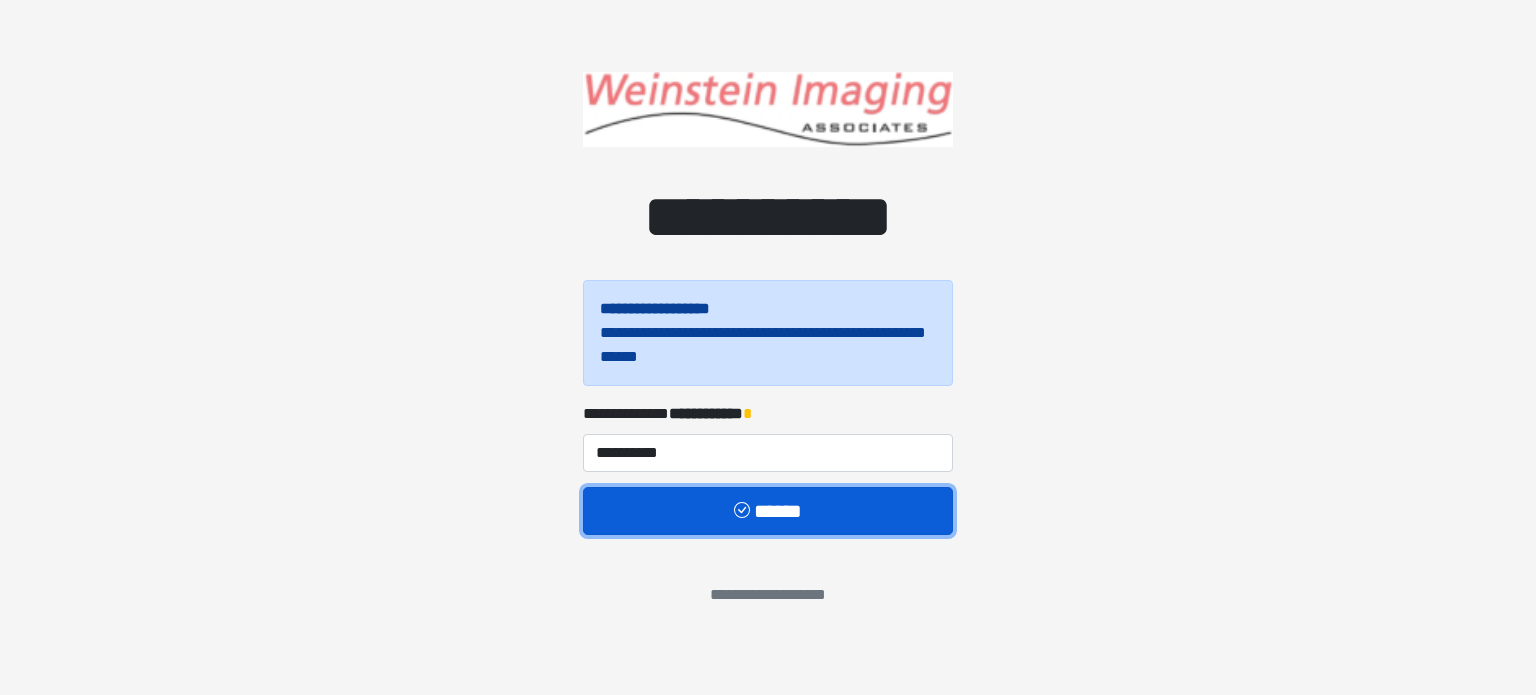 click on "******" at bounding box center (768, 511) 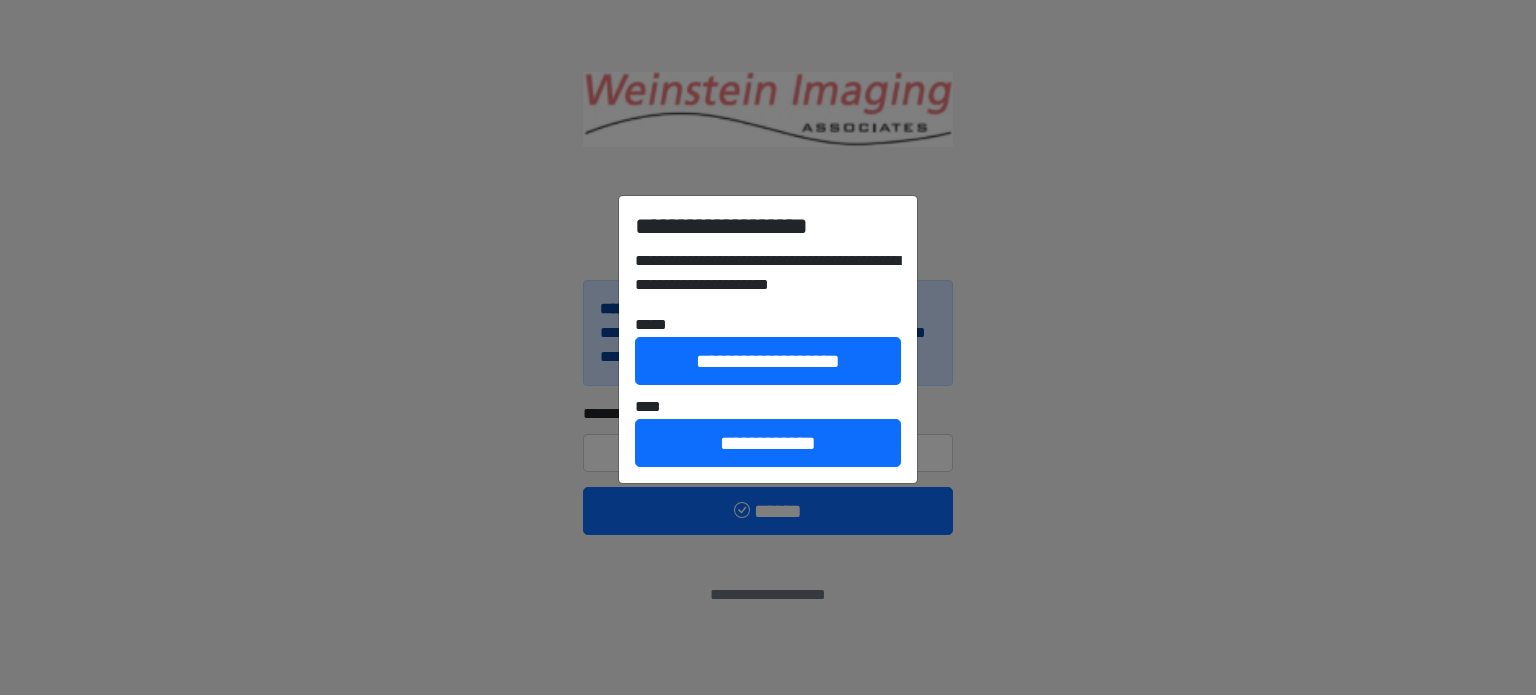 click on "**********" at bounding box center [768, 347] 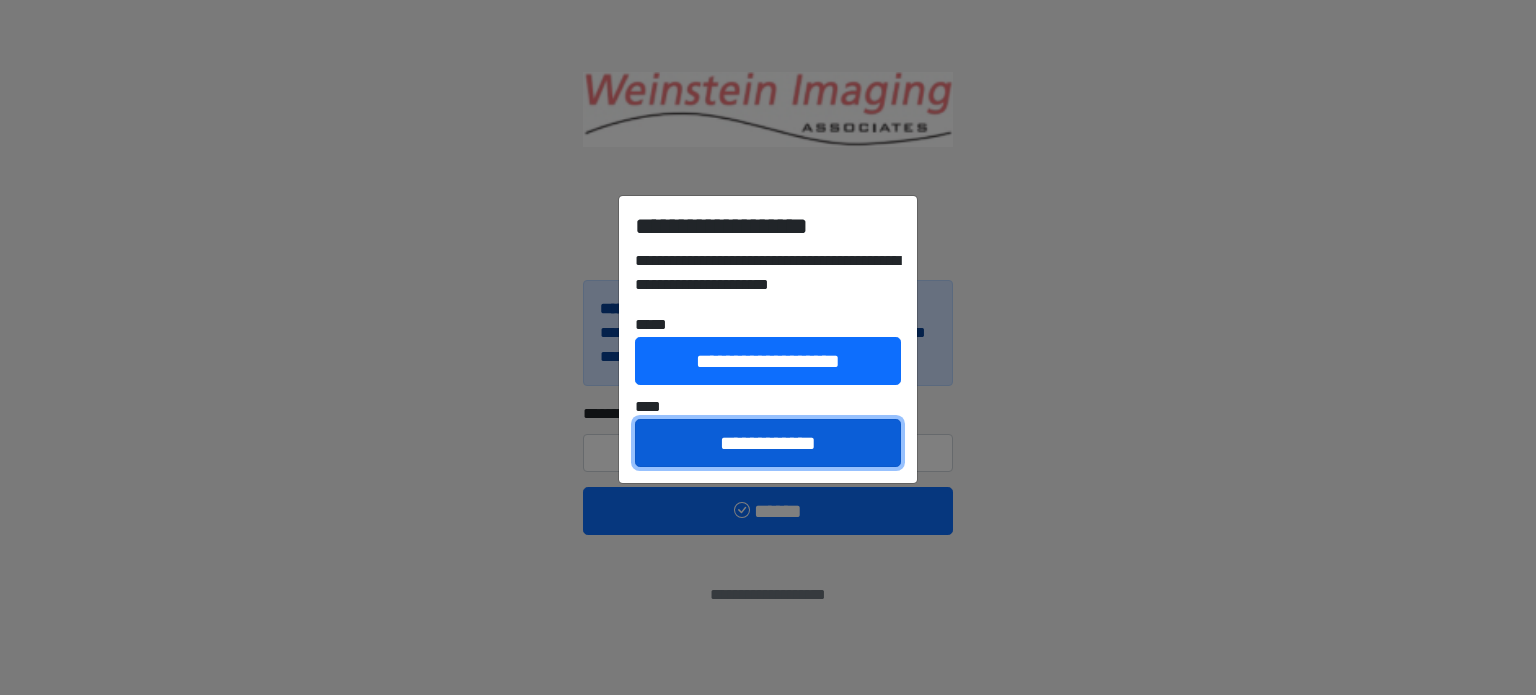 click on "**********" at bounding box center [768, 443] 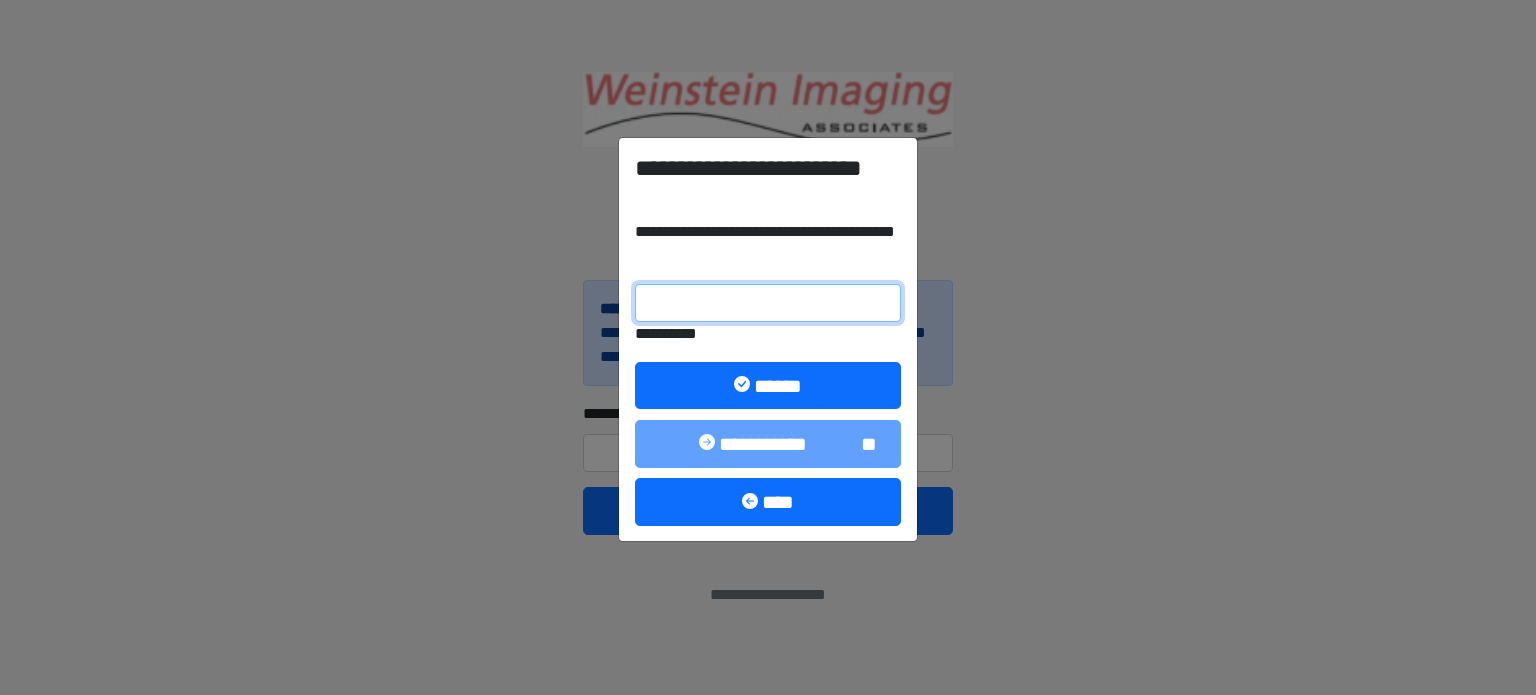 click on "**********" at bounding box center (768, 303) 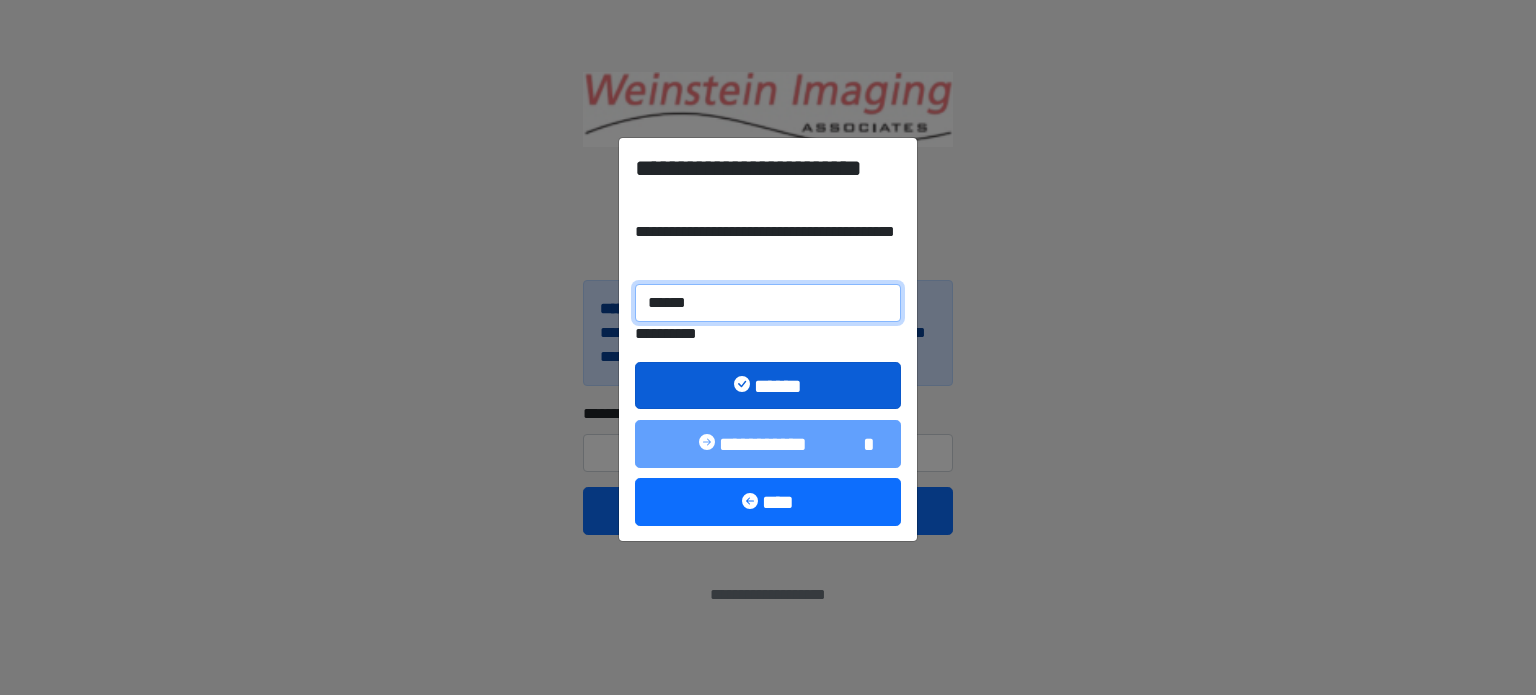 type on "******" 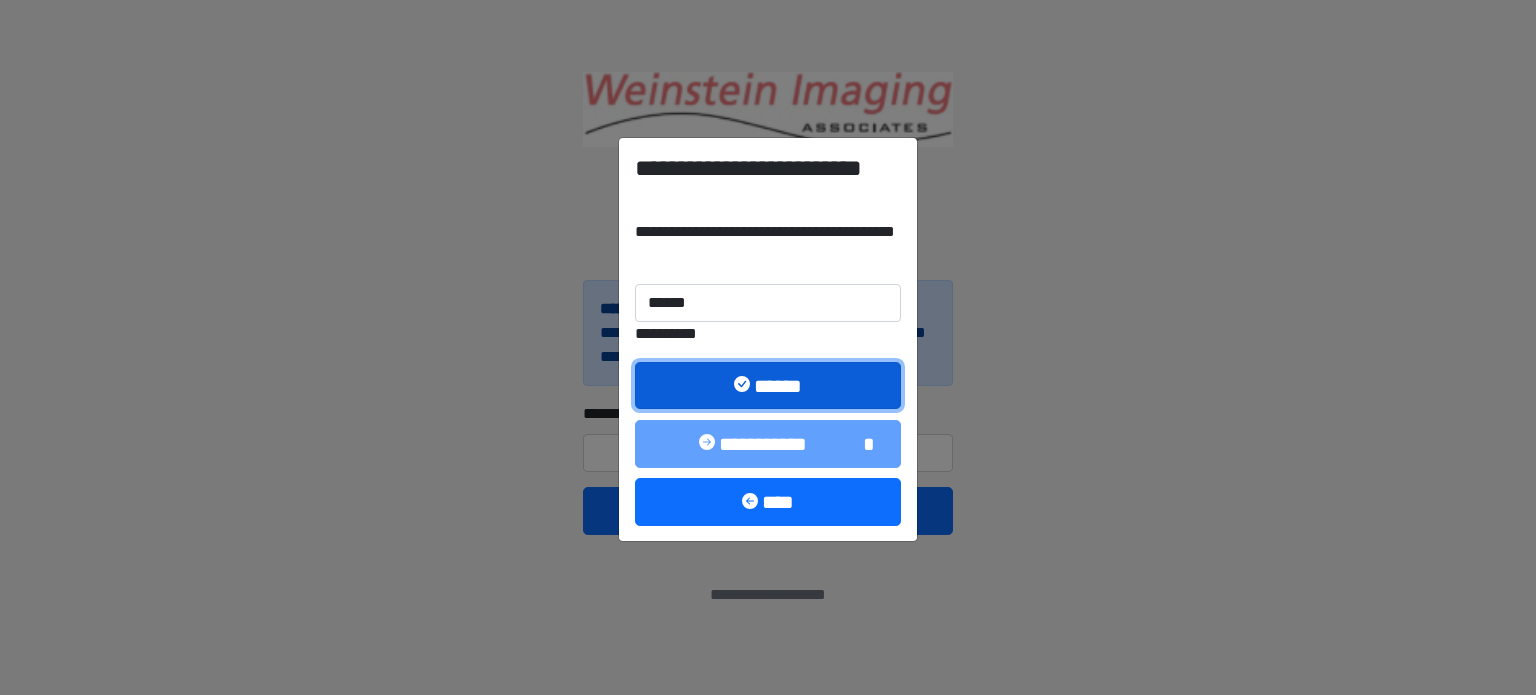 click on "******" at bounding box center (768, 386) 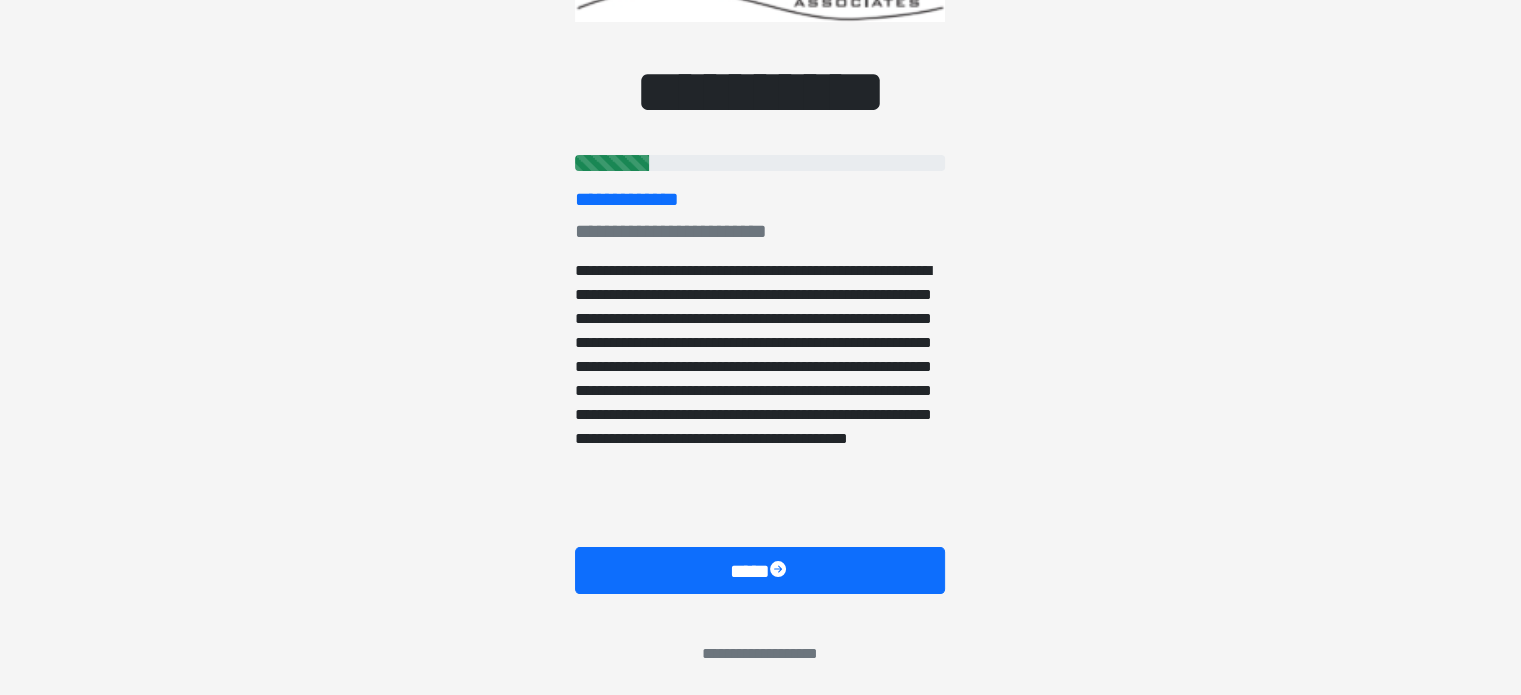 scroll, scrollTop: 110, scrollLeft: 0, axis: vertical 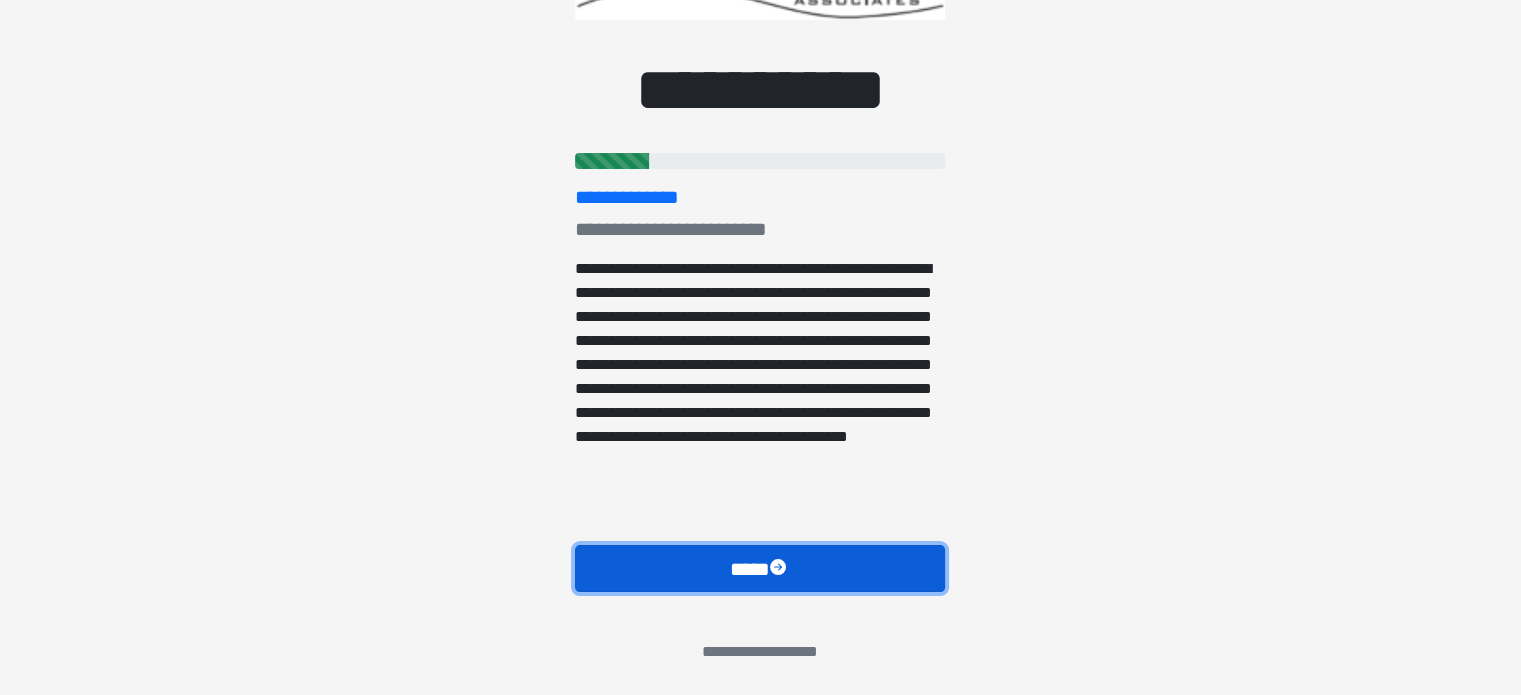 click on "****" at bounding box center [760, 569] 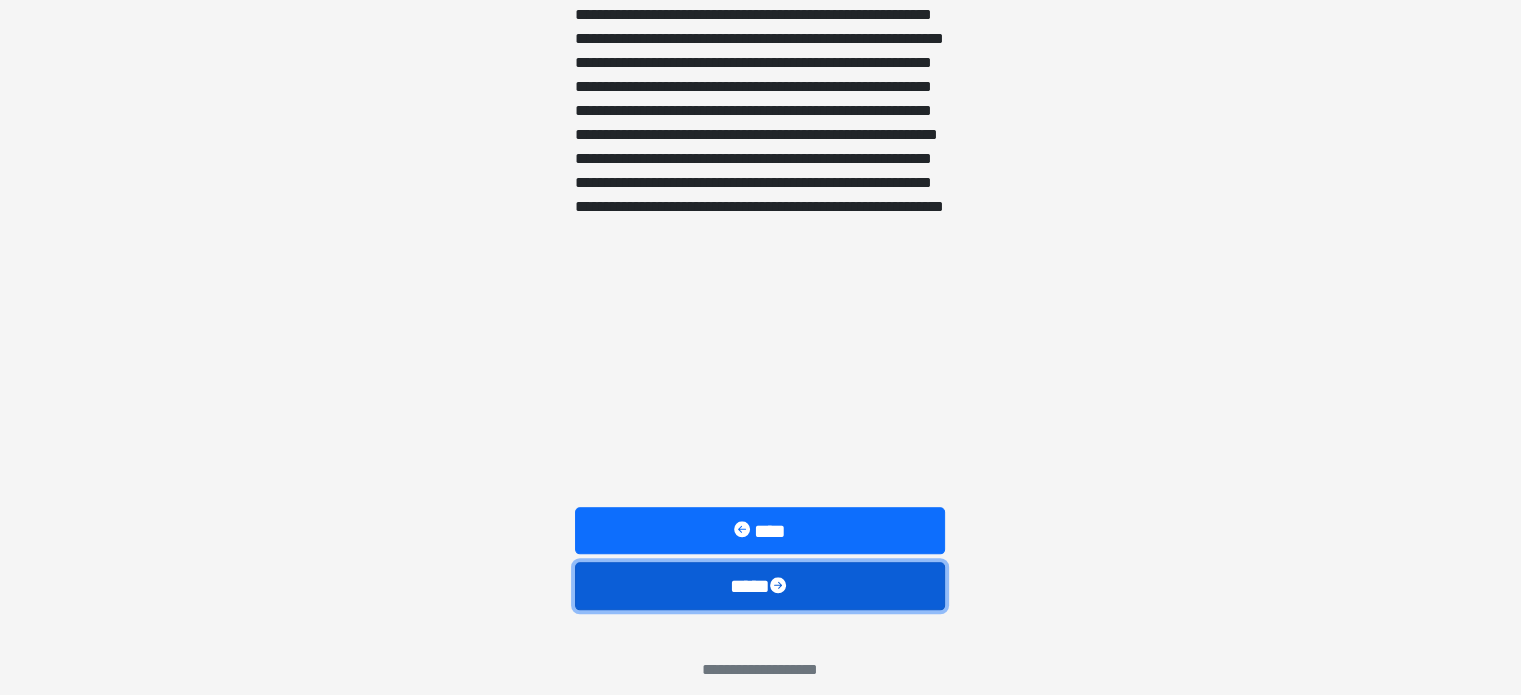 scroll, scrollTop: 1717, scrollLeft: 0, axis: vertical 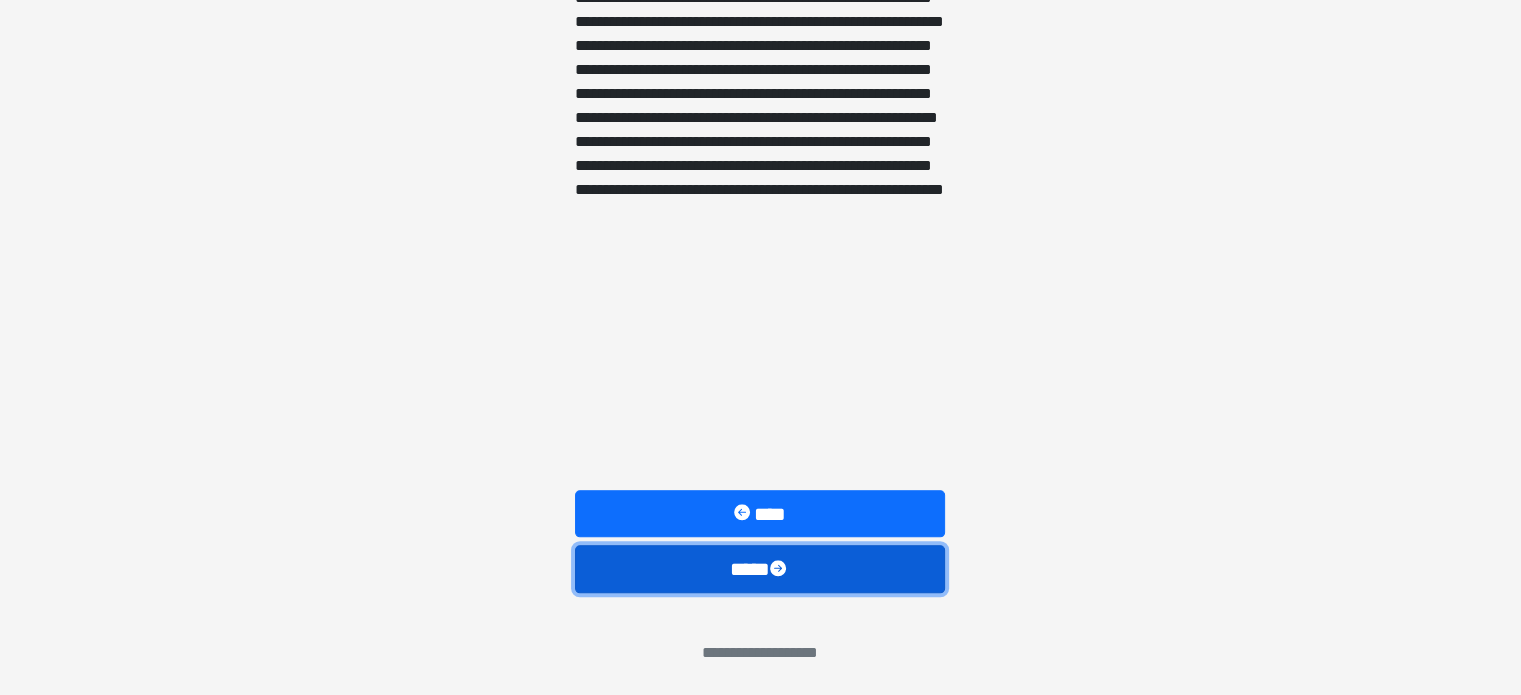 click on "****" at bounding box center (760, 569) 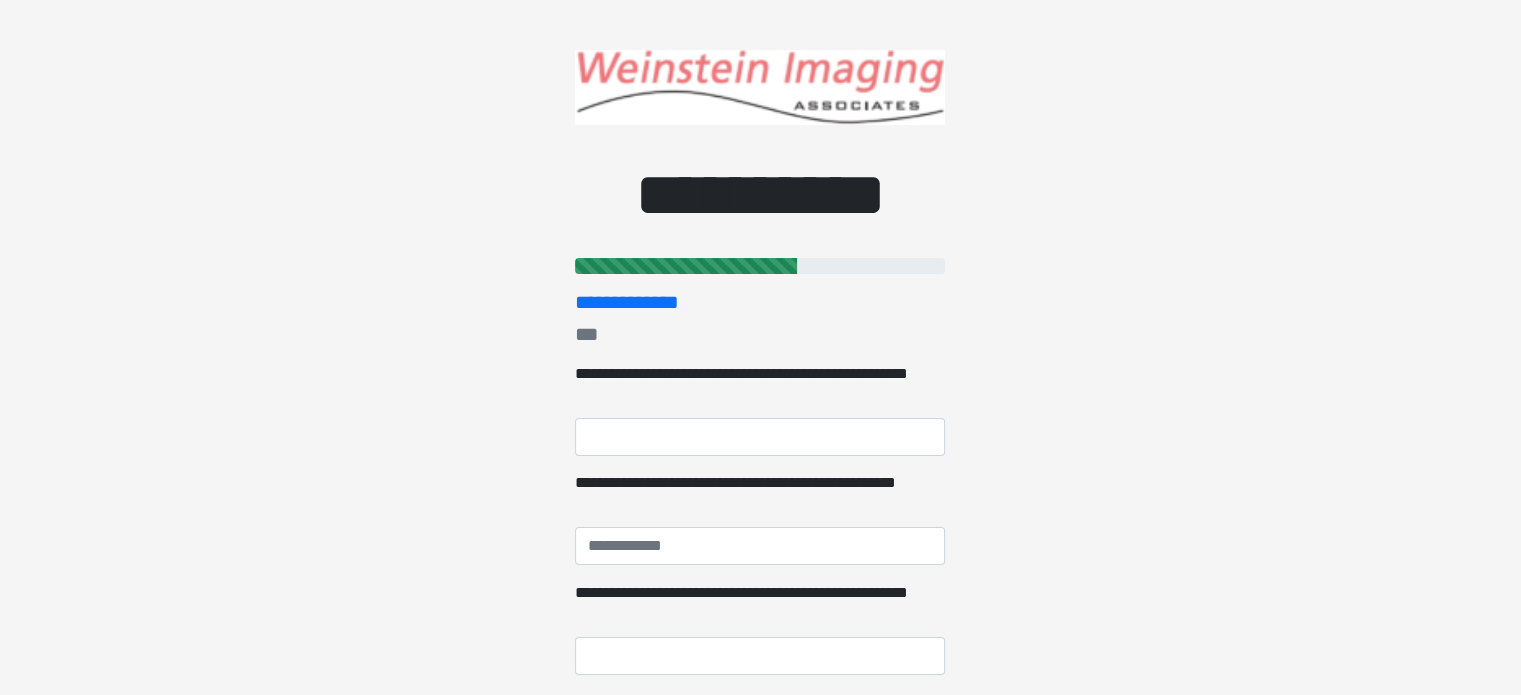 scroll, scrollTop: 0, scrollLeft: 0, axis: both 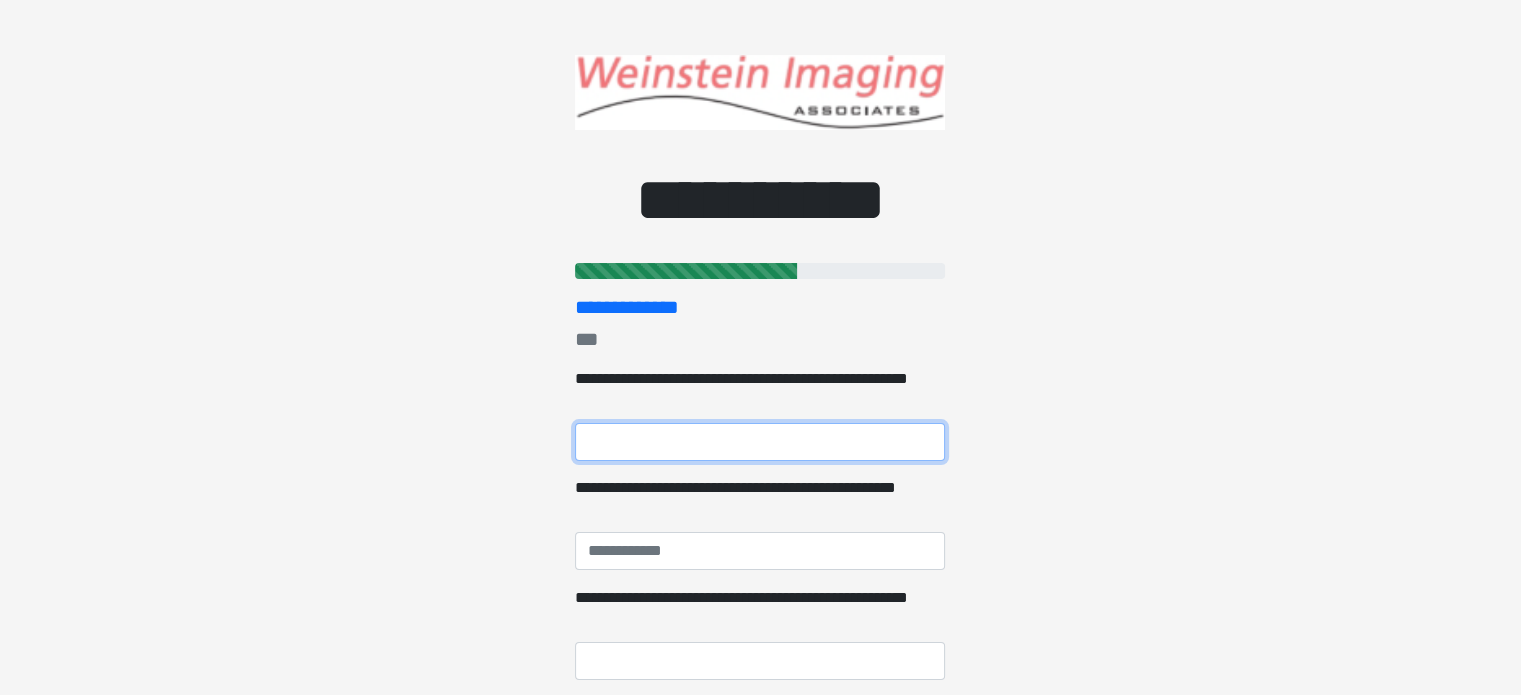 click on "**********" at bounding box center (760, 442) 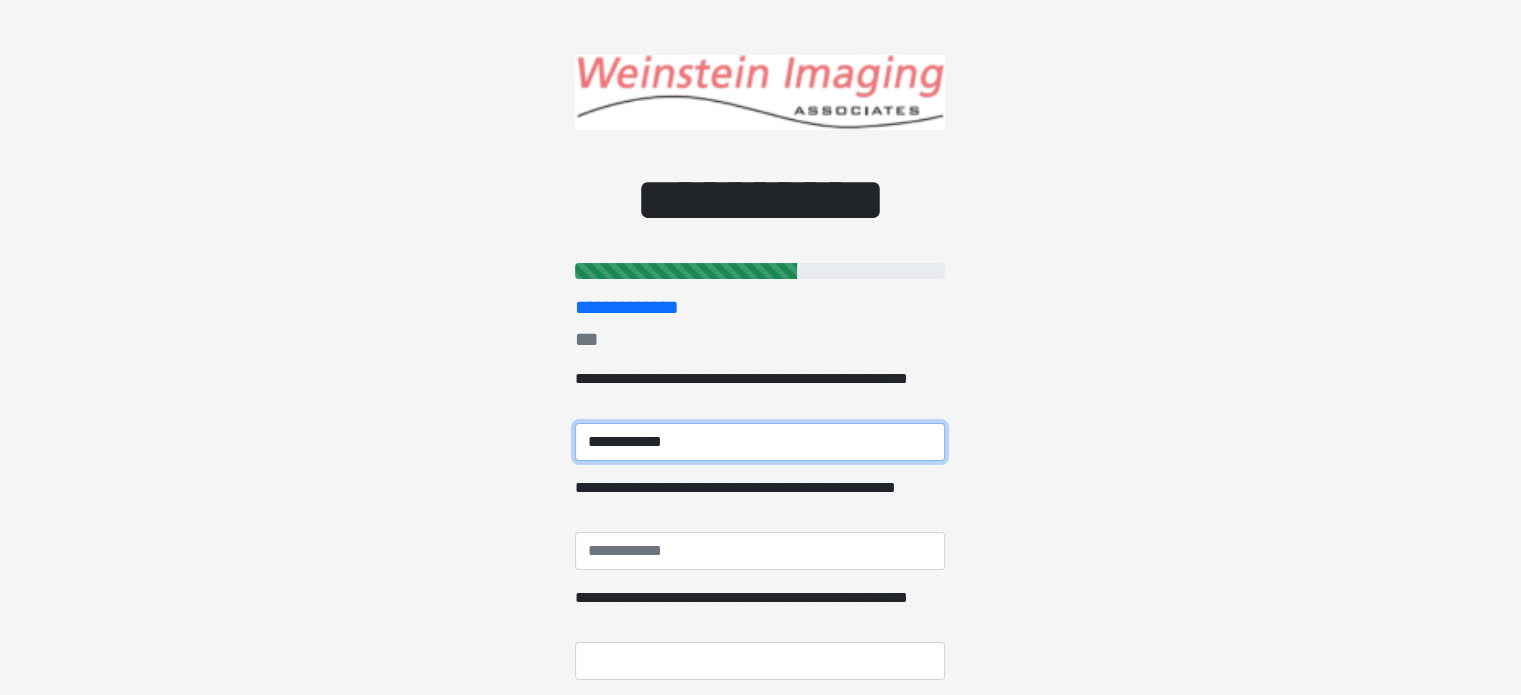 type on "**********" 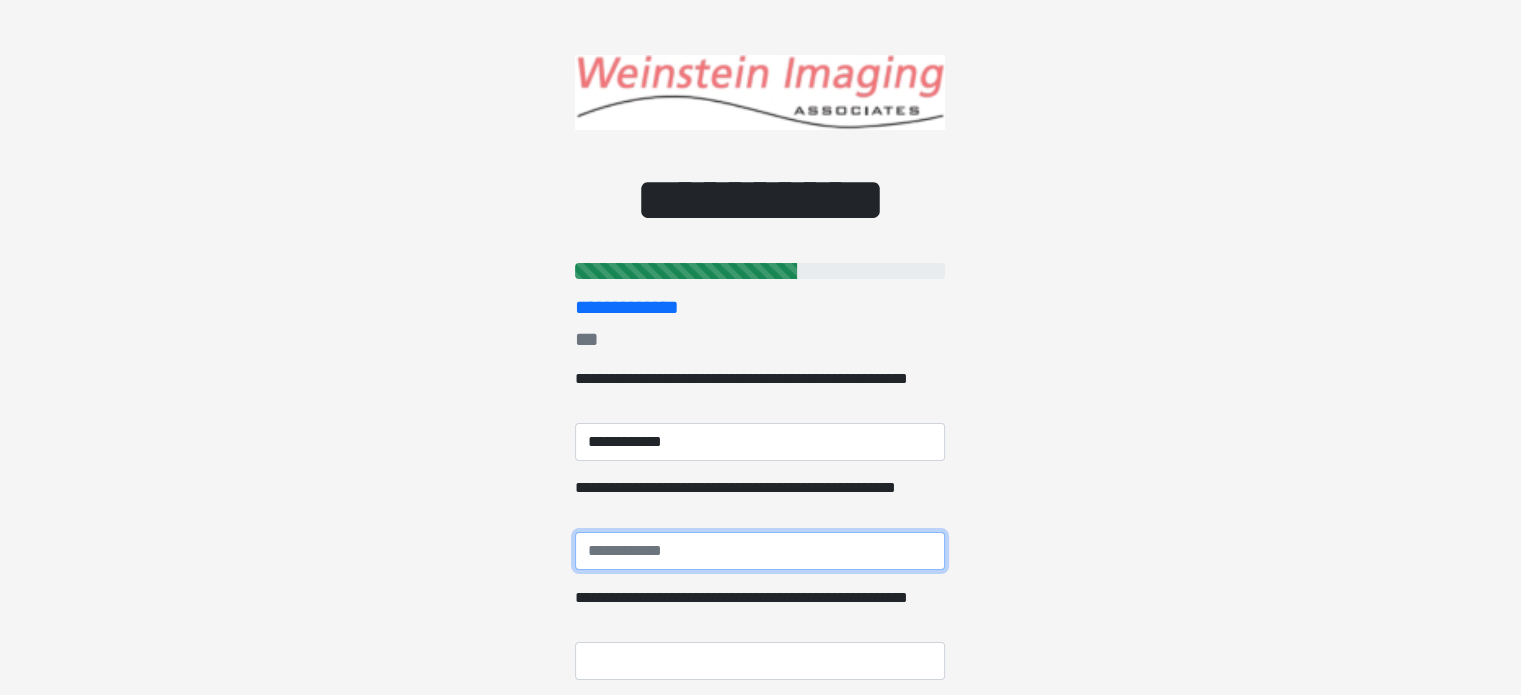 click on "**********" at bounding box center [760, 551] 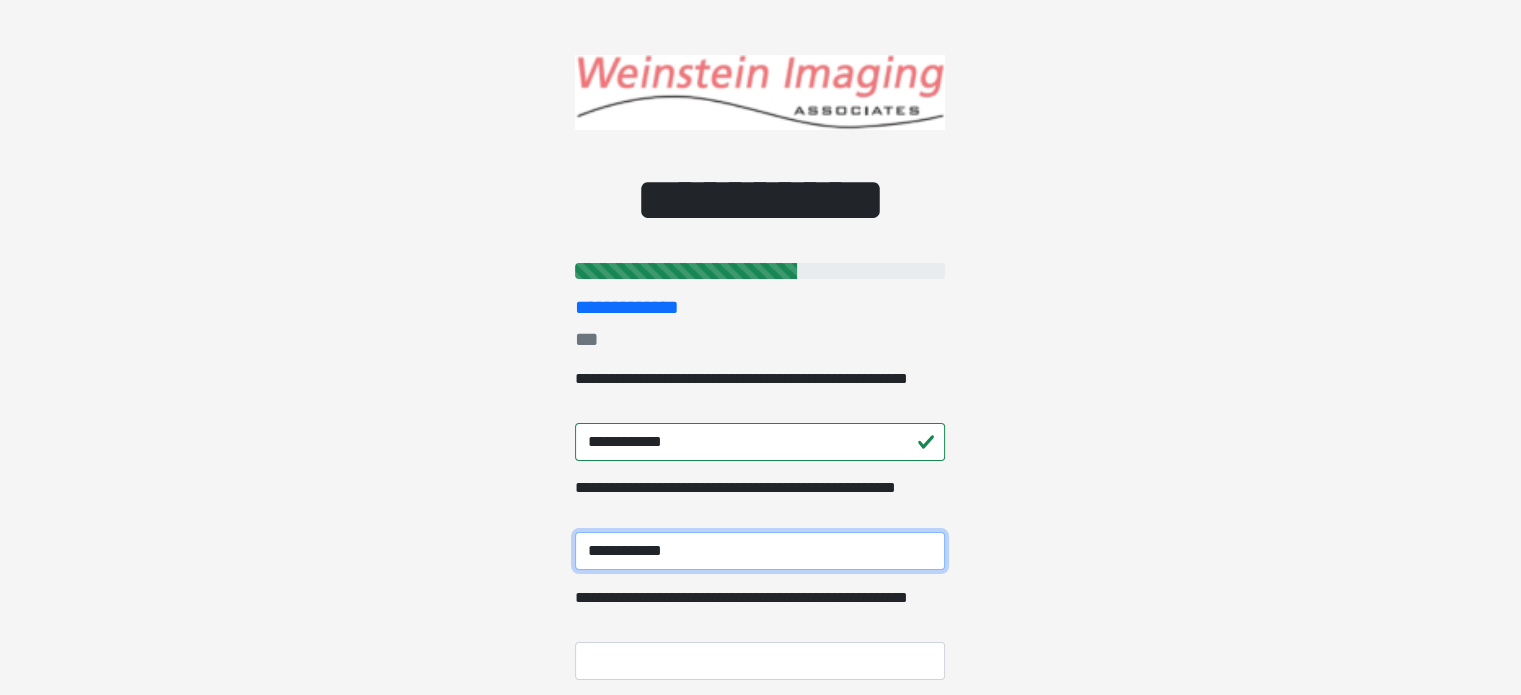 type on "**********" 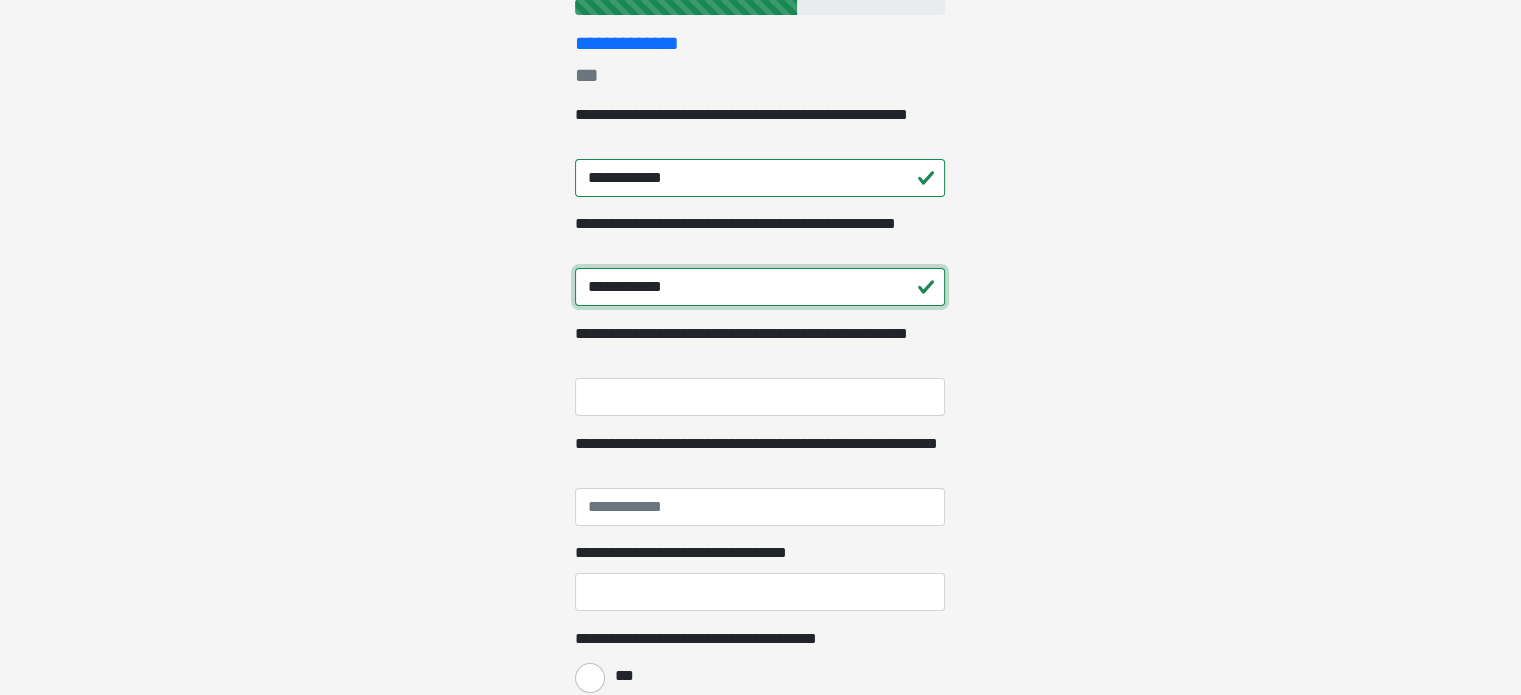 scroll, scrollTop: 300, scrollLeft: 0, axis: vertical 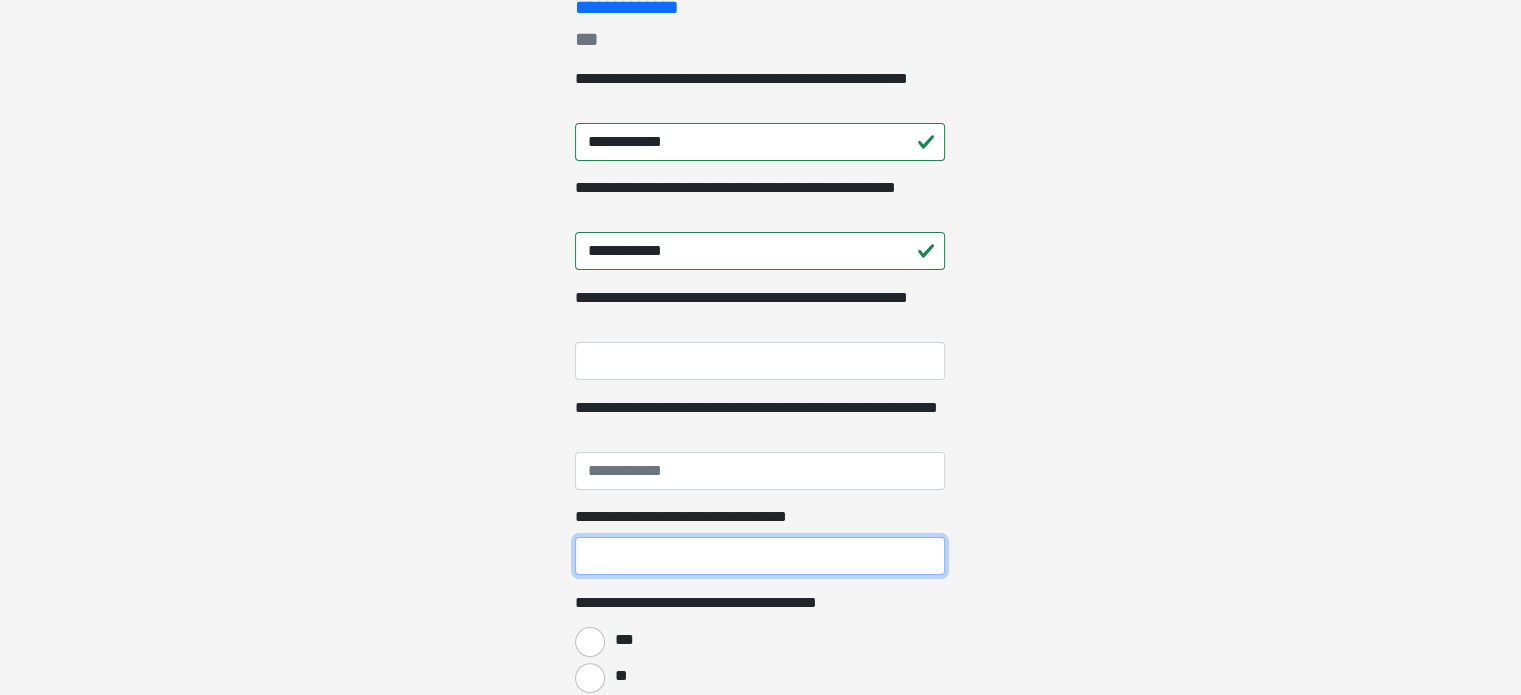 click on "**********" at bounding box center (760, 556) 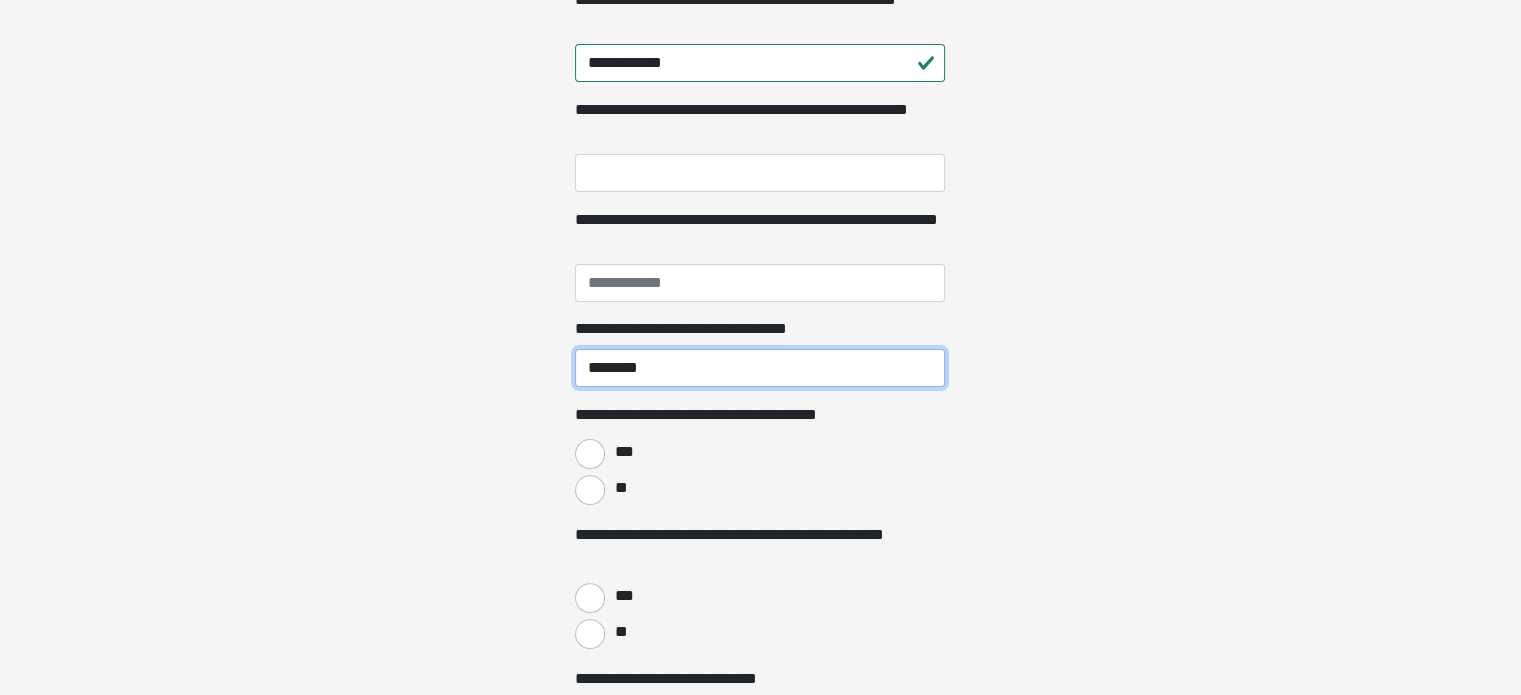 scroll, scrollTop: 500, scrollLeft: 0, axis: vertical 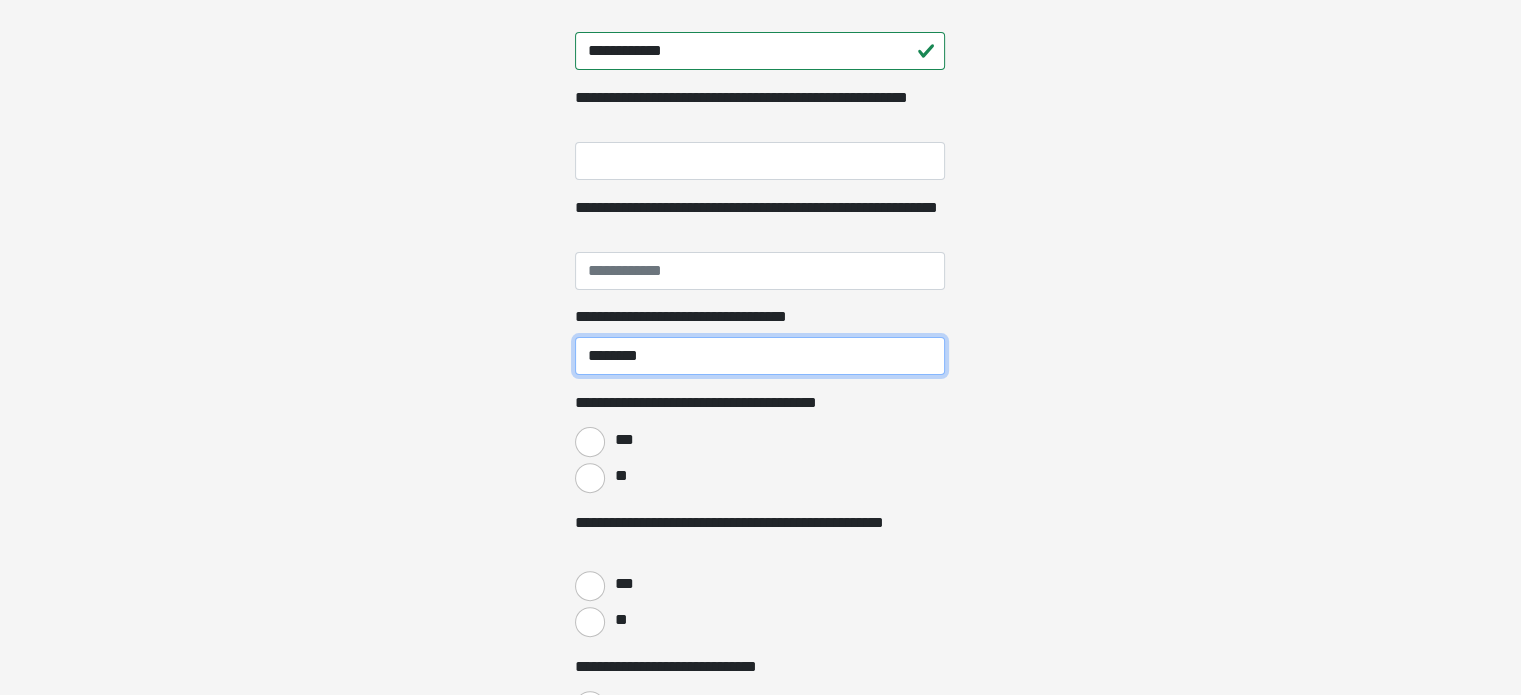 type on "********" 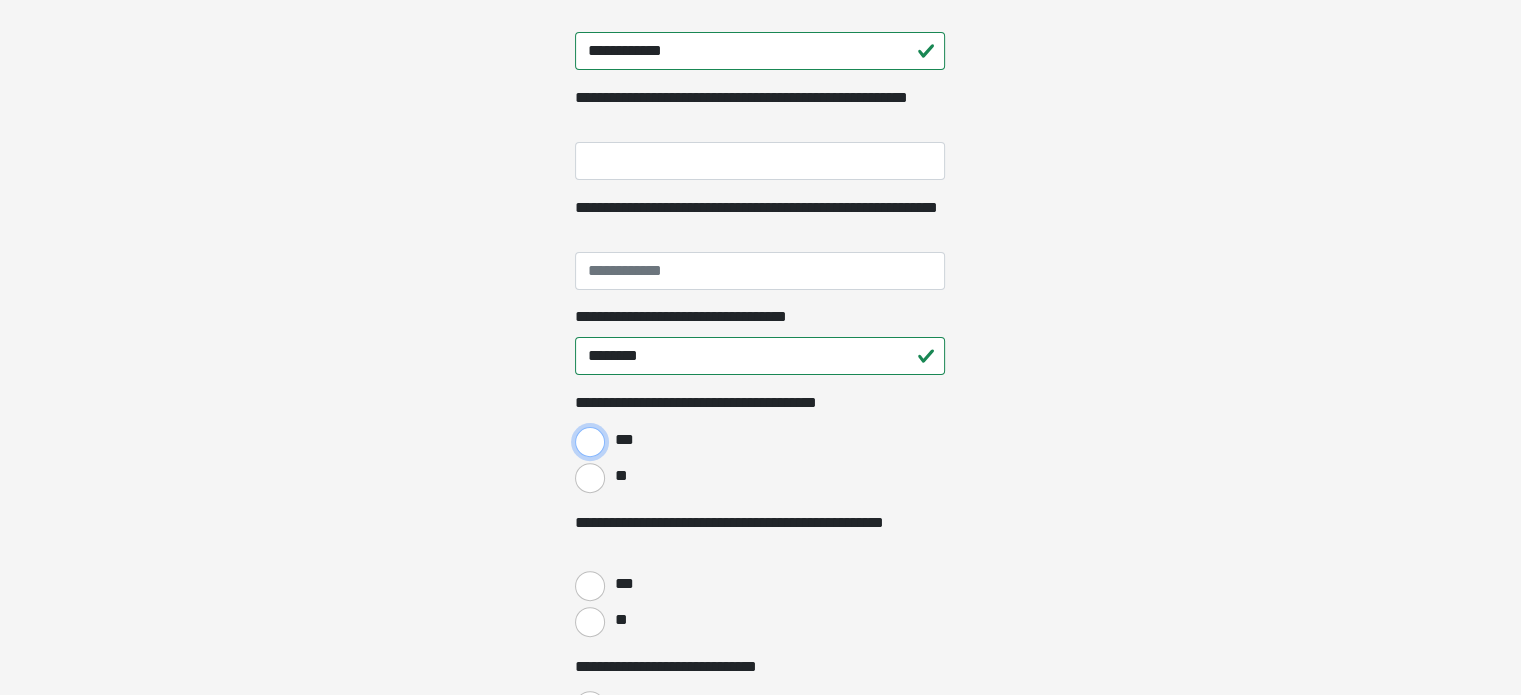 click on "***" at bounding box center [590, 442] 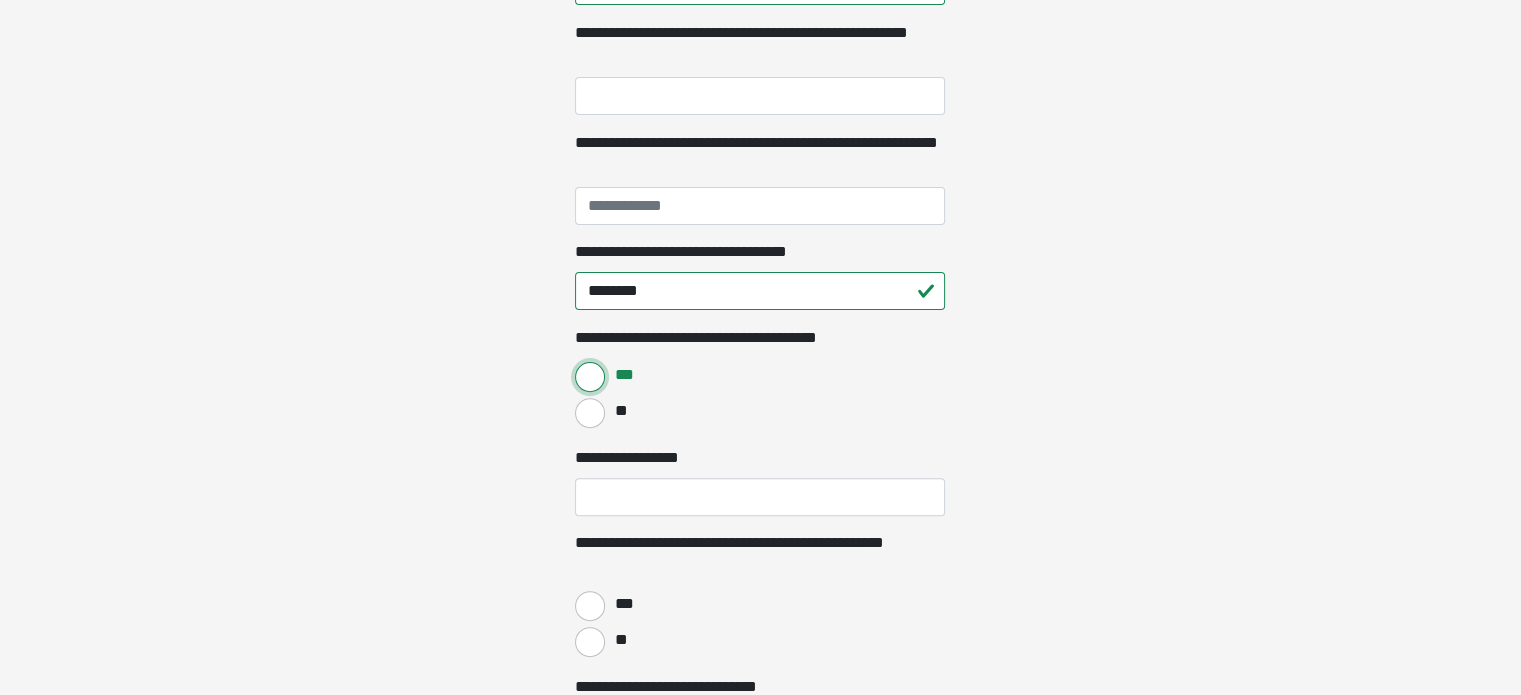 scroll, scrollTop: 600, scrollLeft: 0, axis: vertical 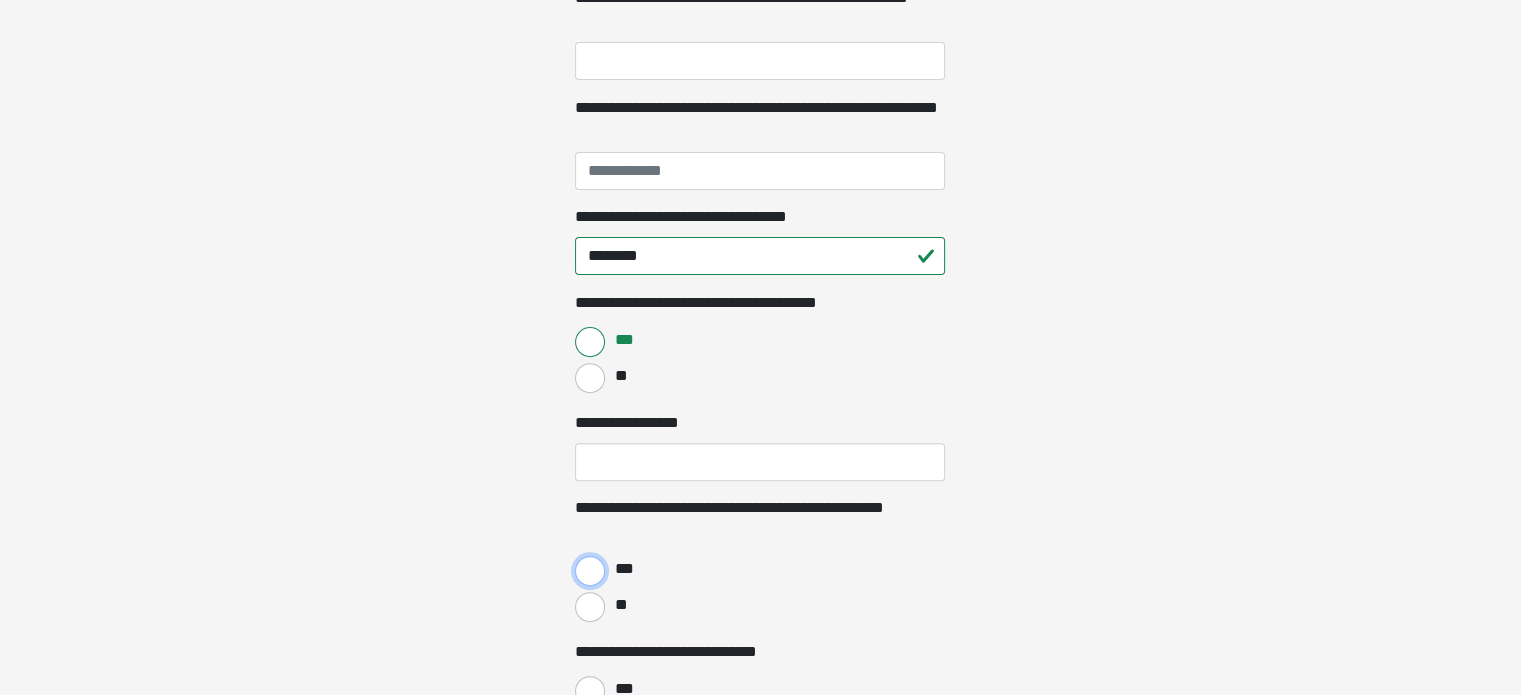 click on "***" at bounding box center [590, 571] 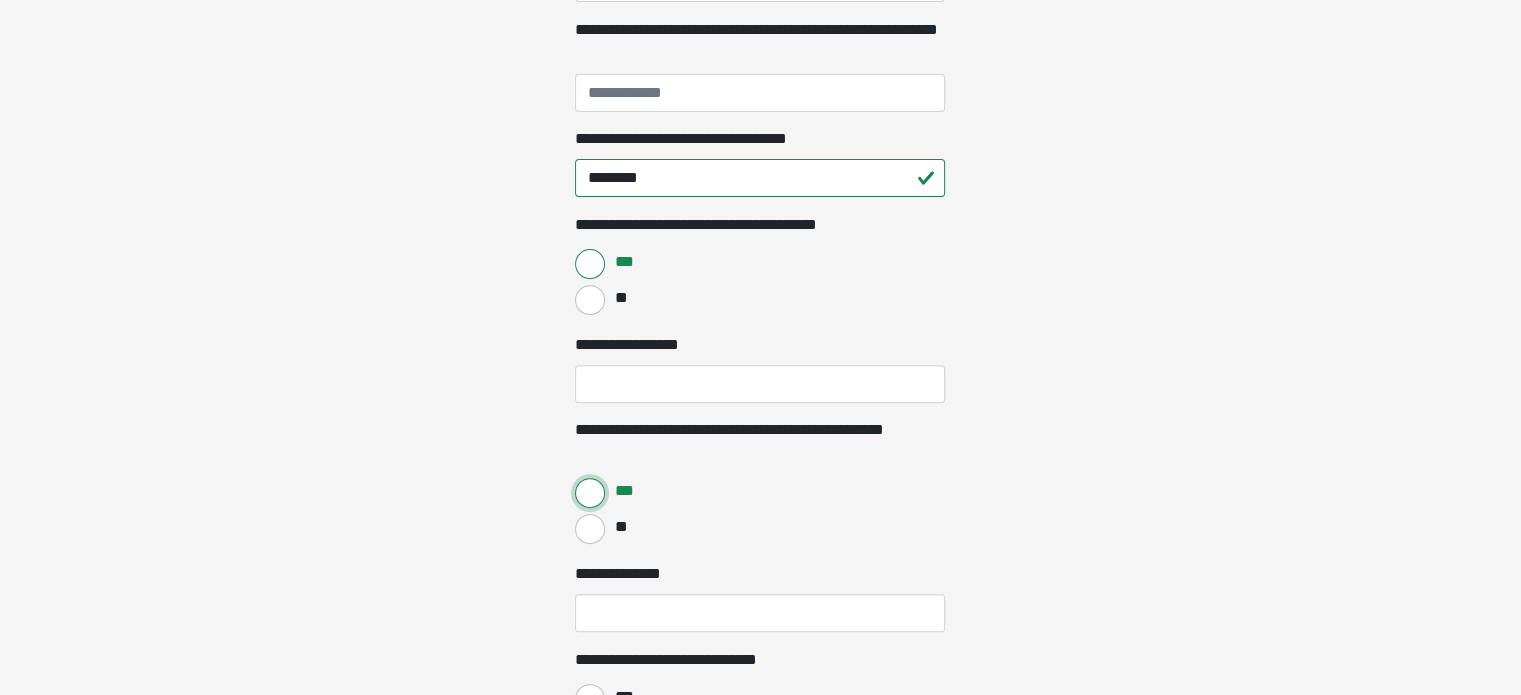 scroll, scrollTop: 700, scrollLeft: 0, axis: vertical 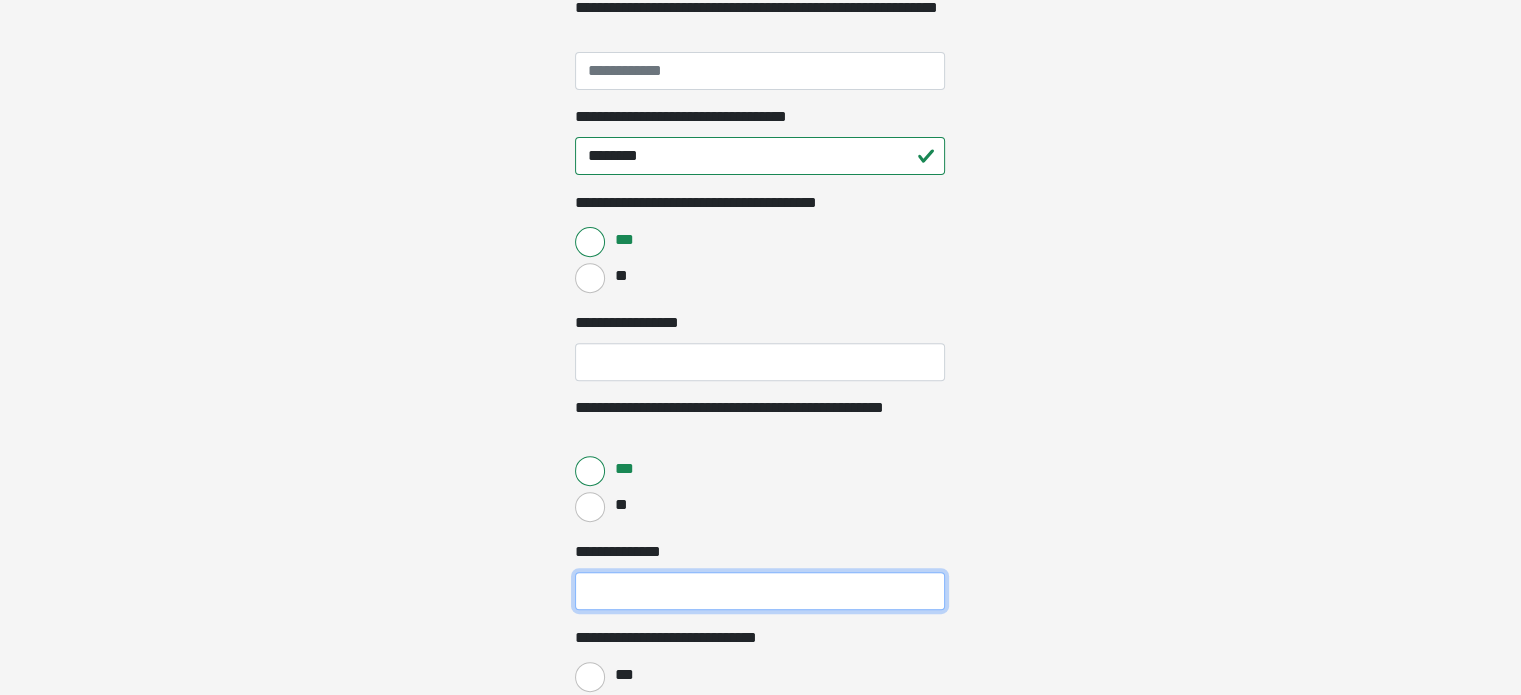 click on "**********" at bounding box center (760, 591) 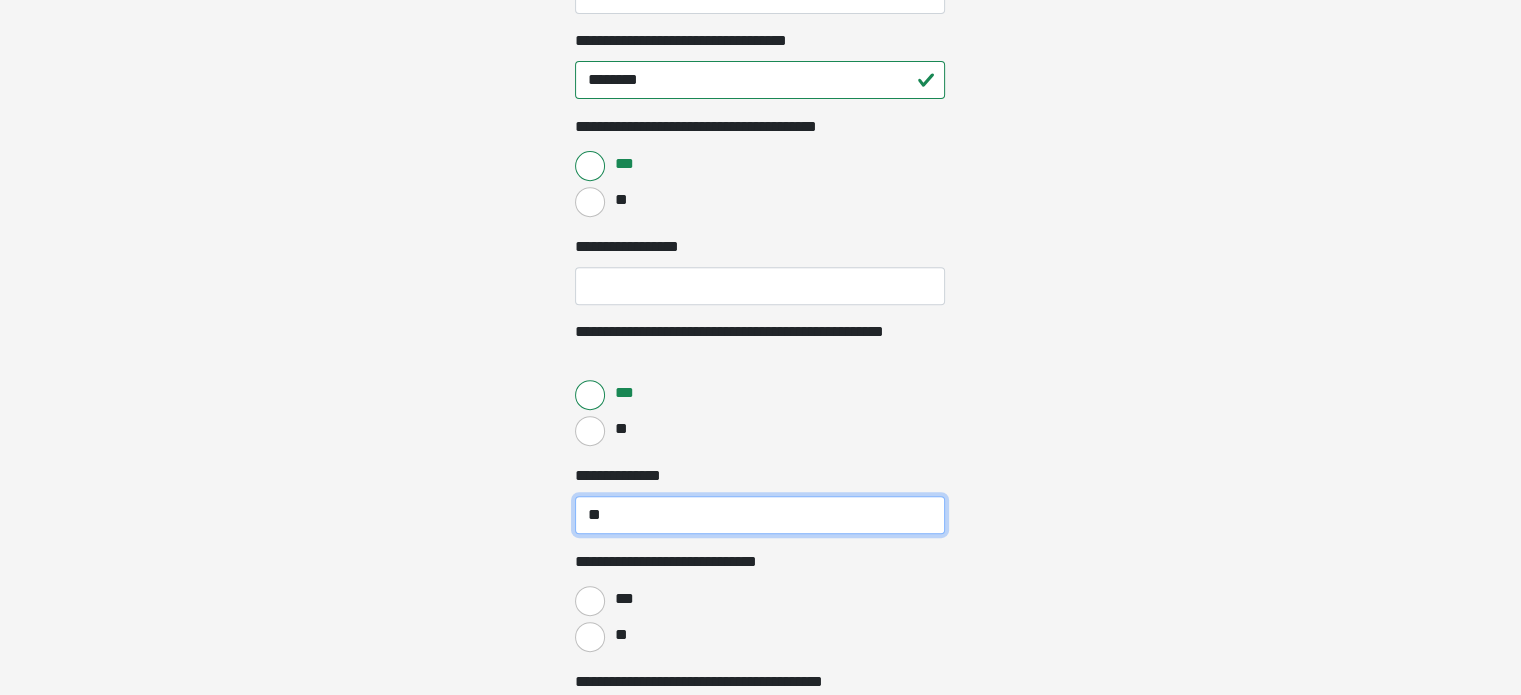 scroll, scrollTop: 900, scrollLeft: 0, axis: vertical 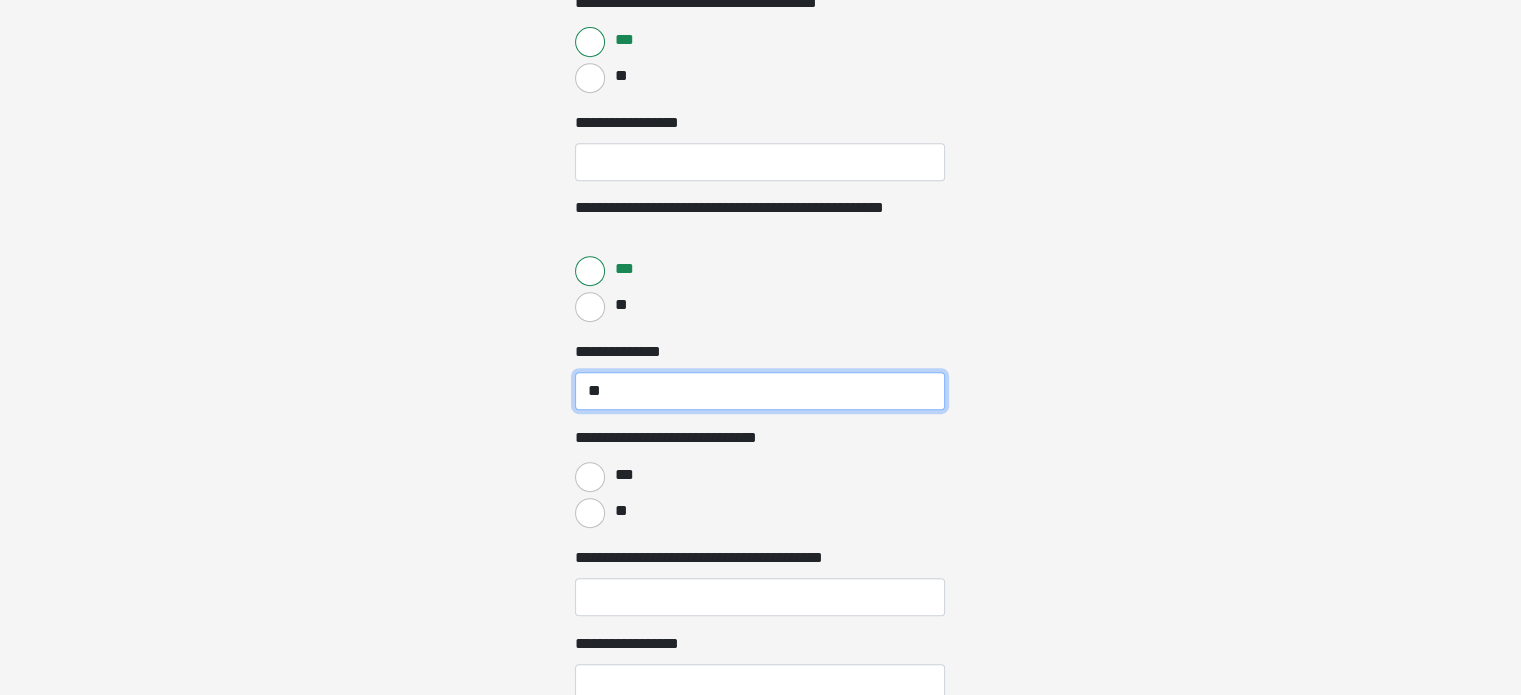 type on "**" 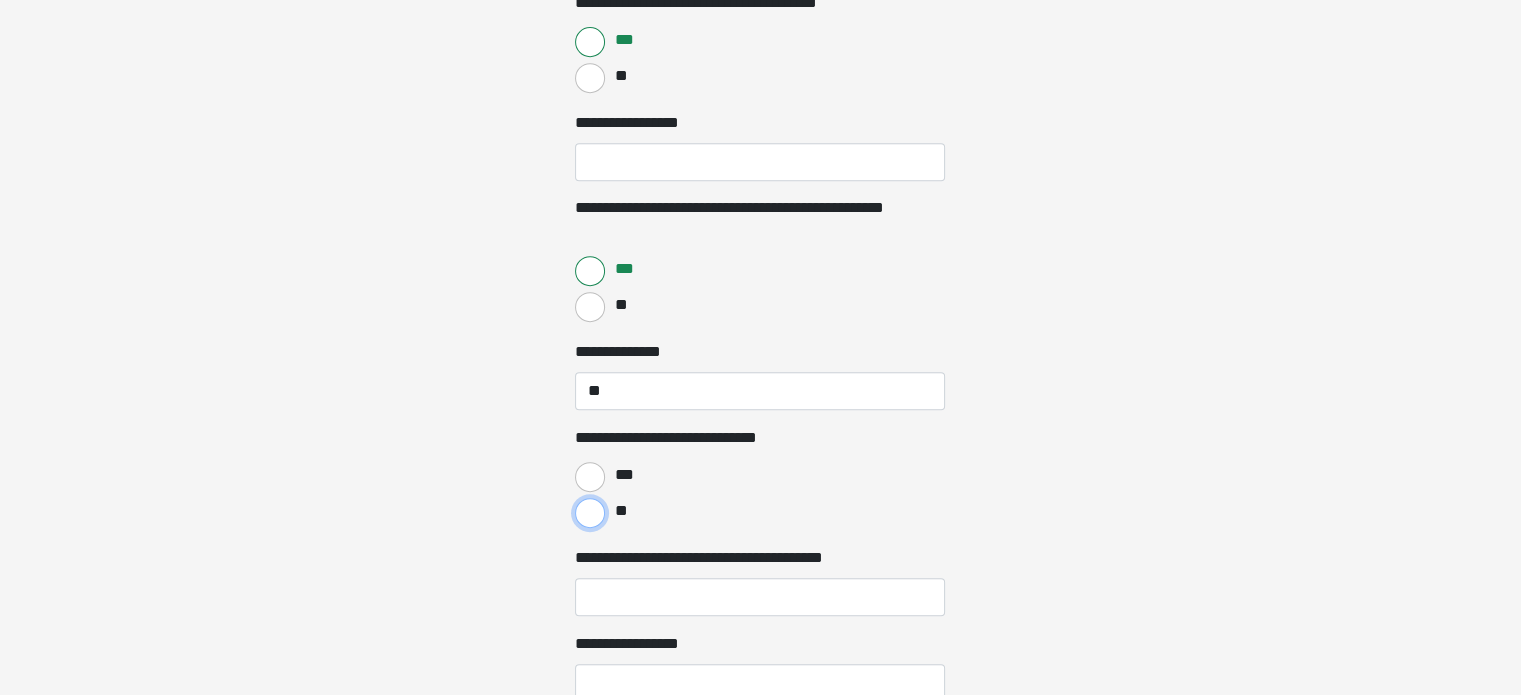 click on "**" at bounding box center [590, 513] 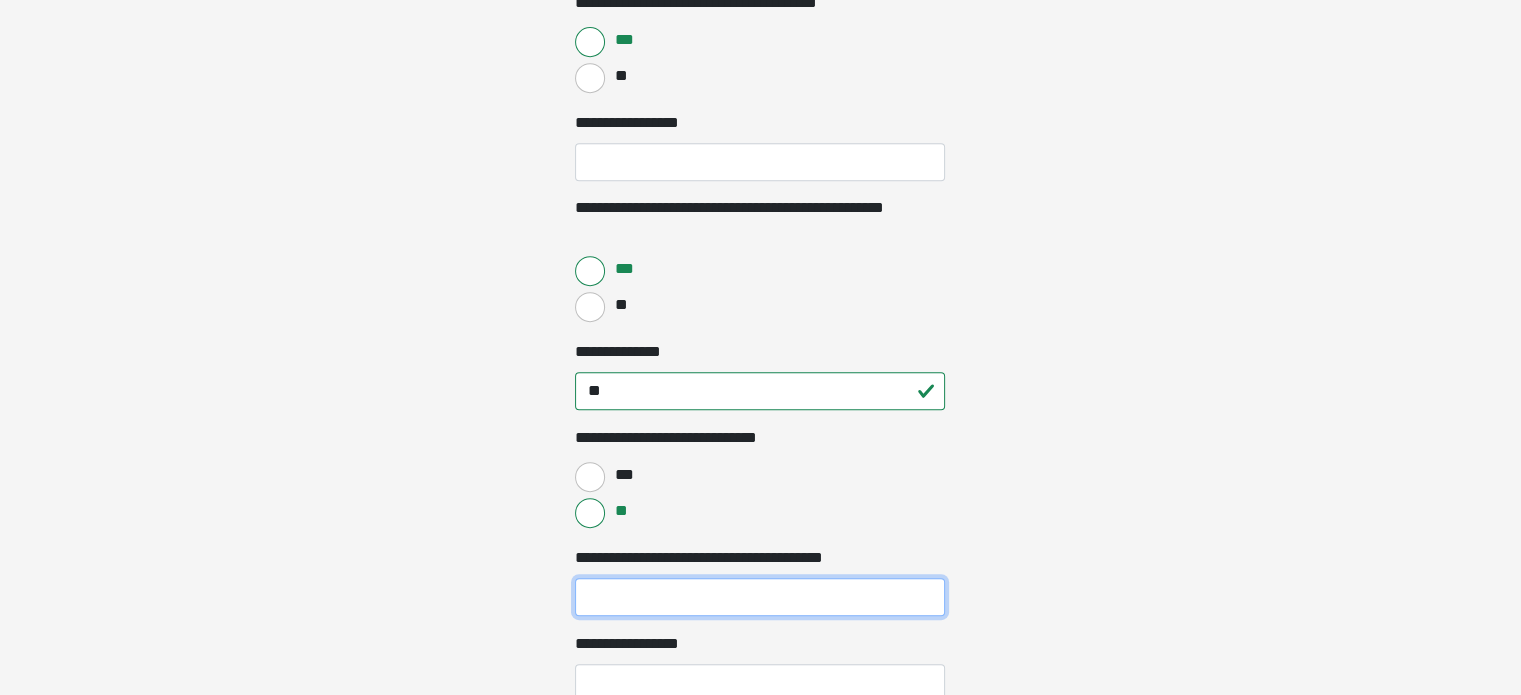click on "**********" at bounding box center (760, 597) 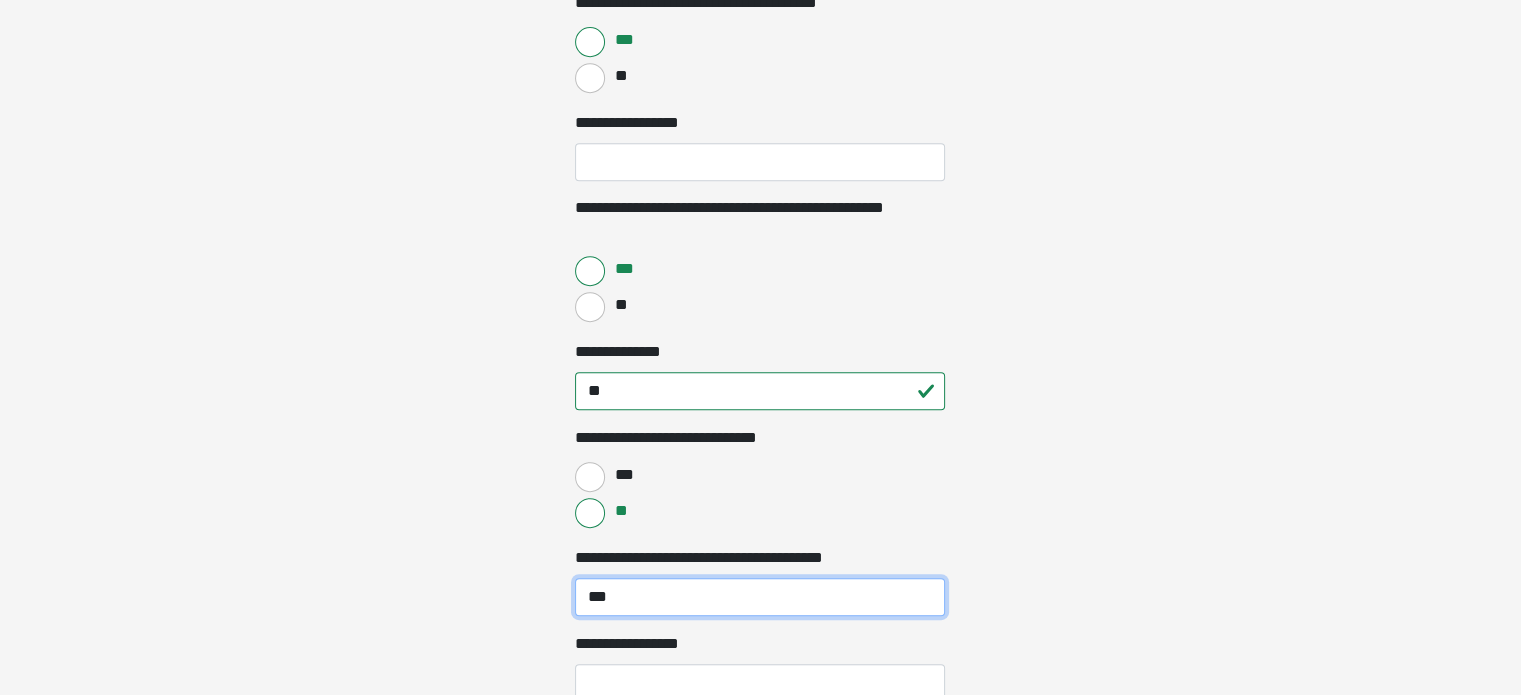 type on "***" 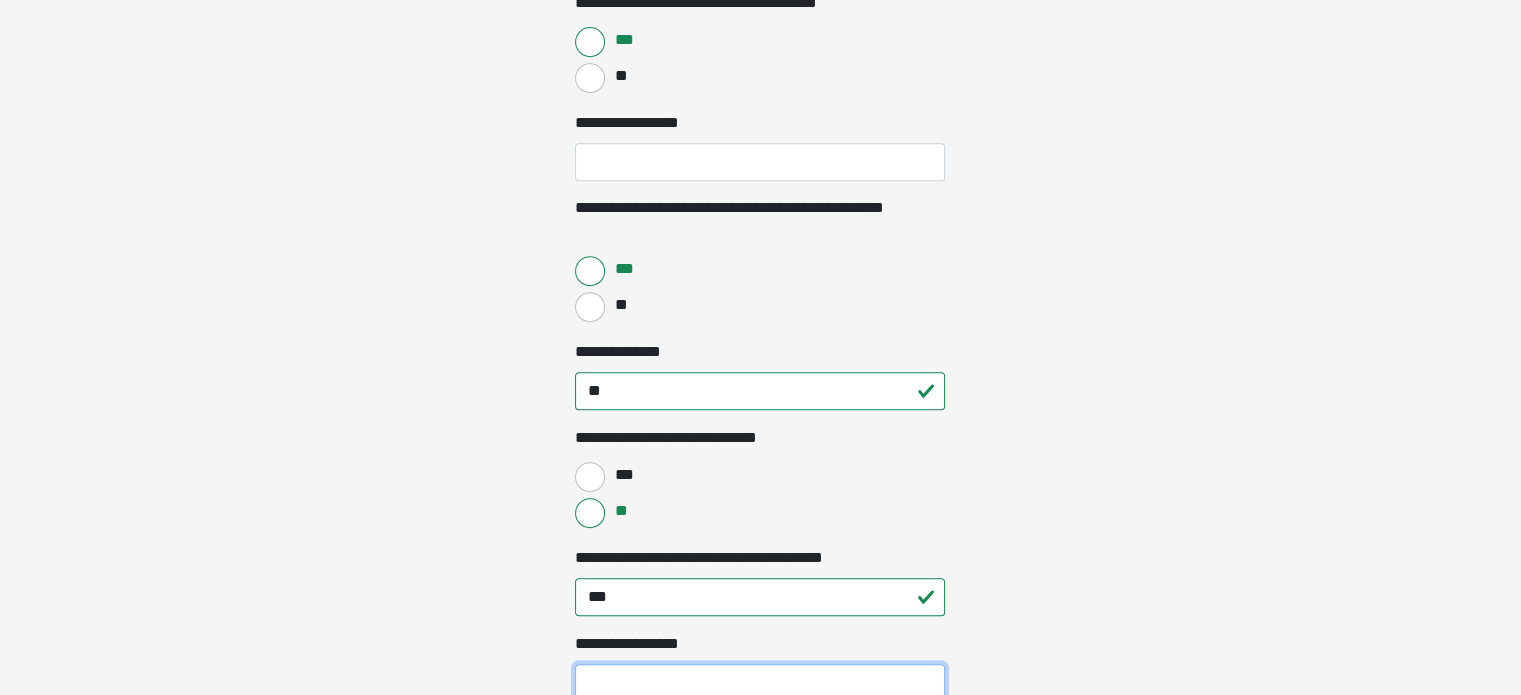 click on "**********" at bounding box center [760, 683] 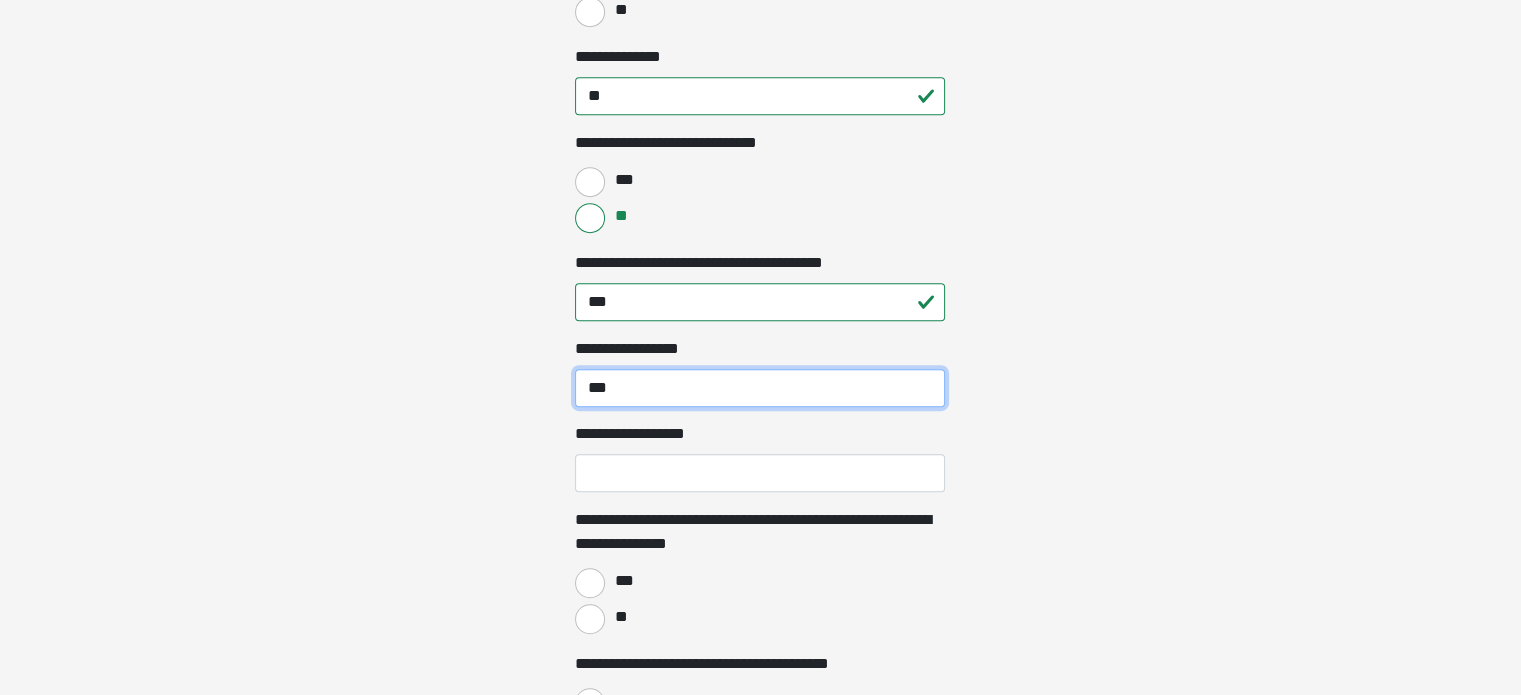 scroll, scrollTop: 1200, scrollLeft: 0, axis: vertical 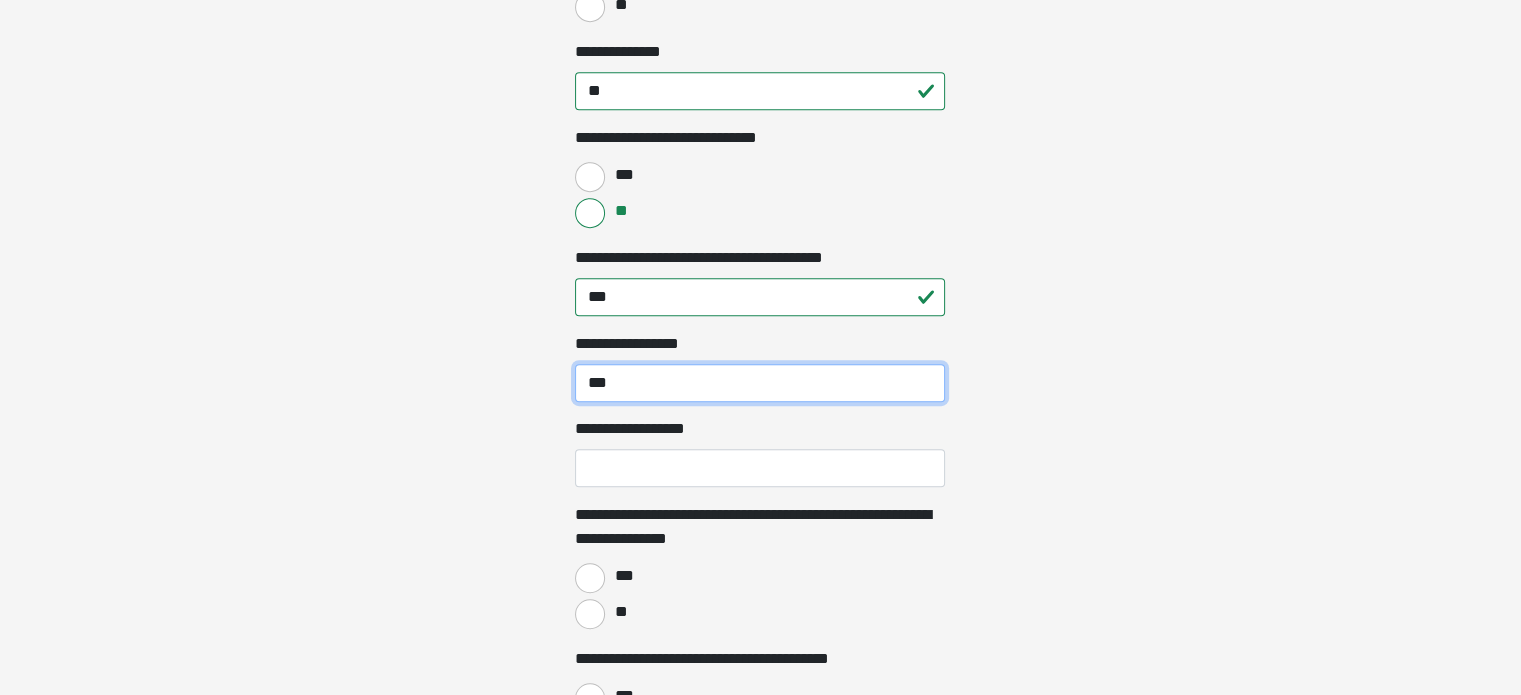 type on "***" 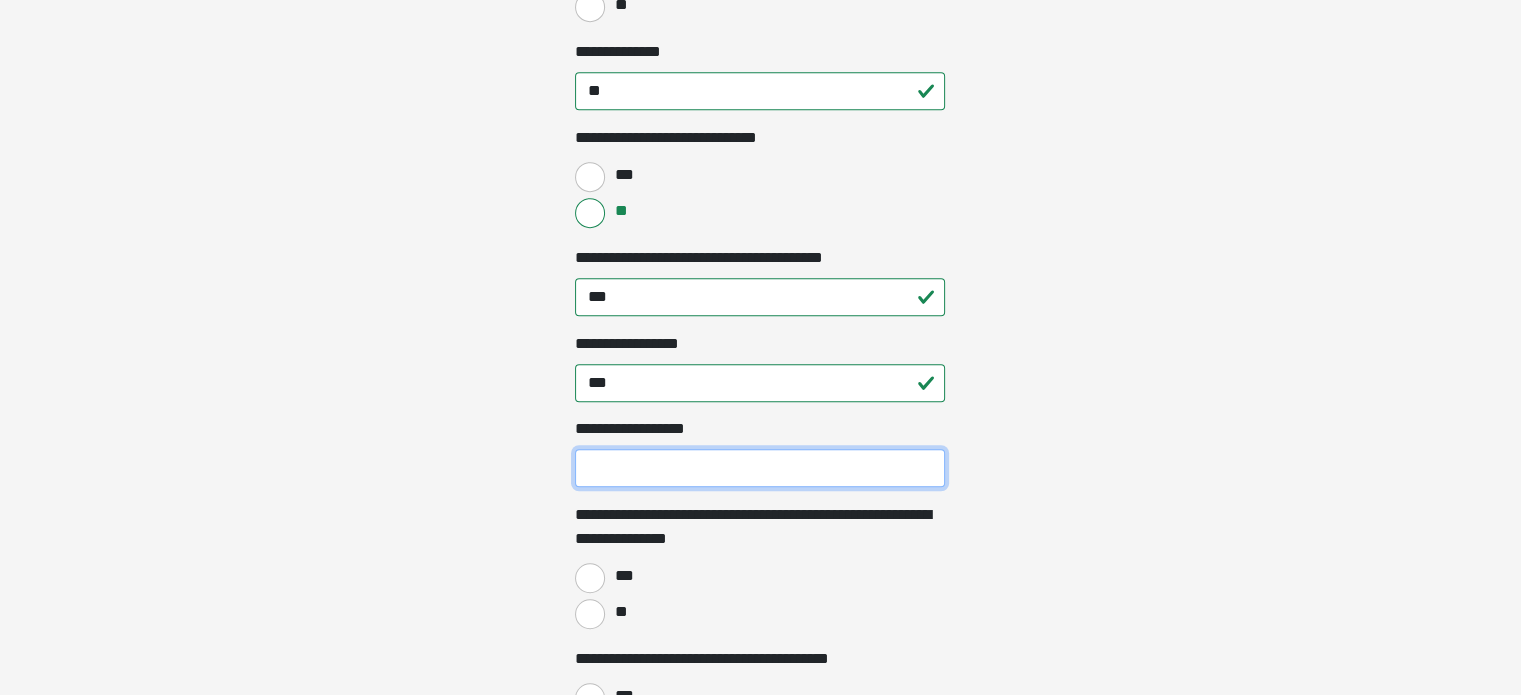 click on "**********" at bounding box center [760, 468] 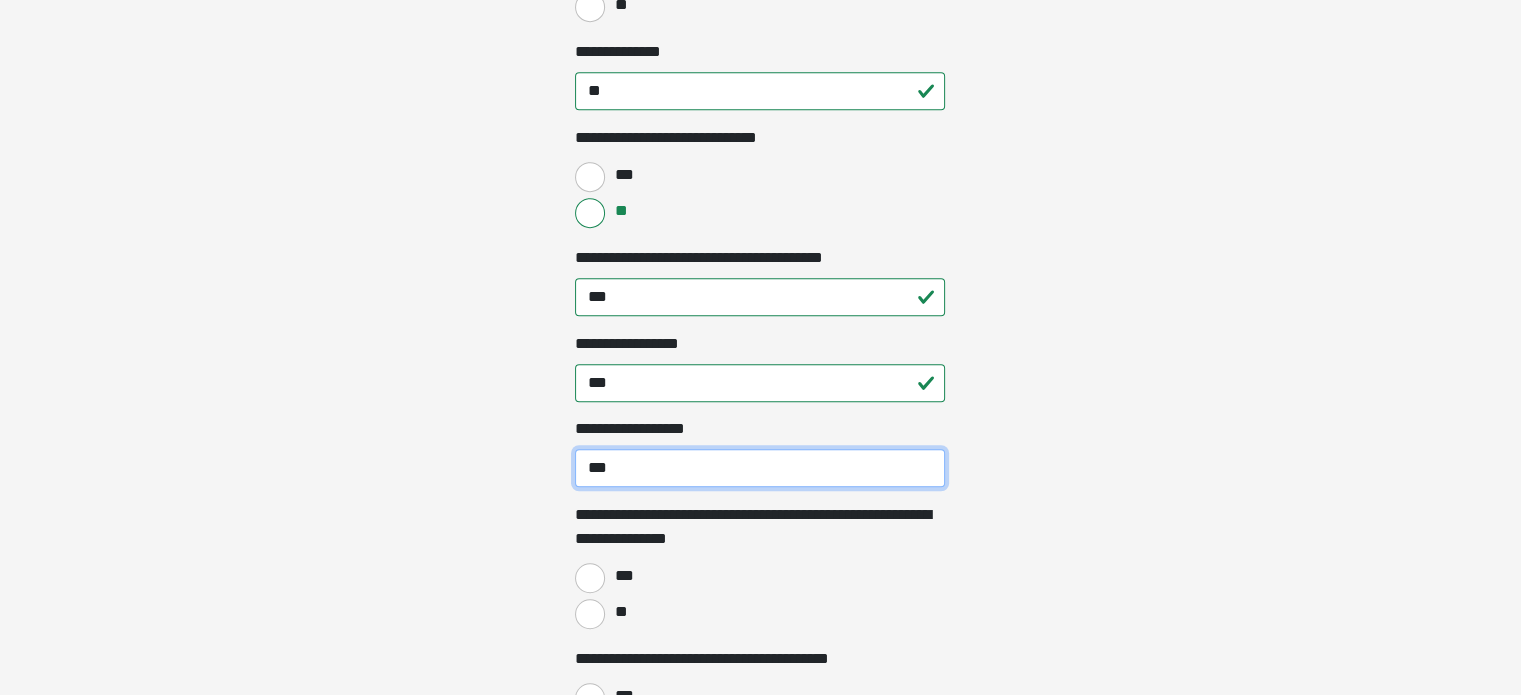 type on "***" 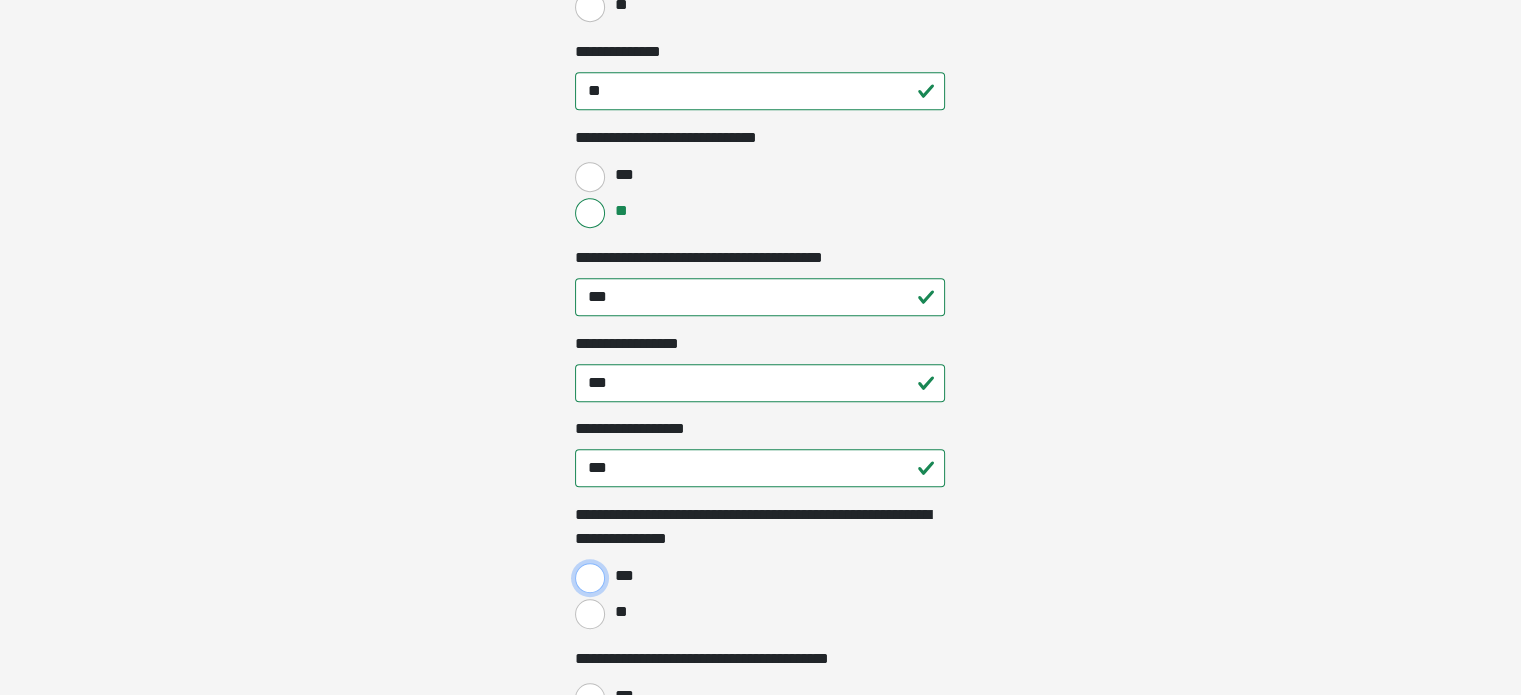 click on "***" at bounding box center (590, 578) 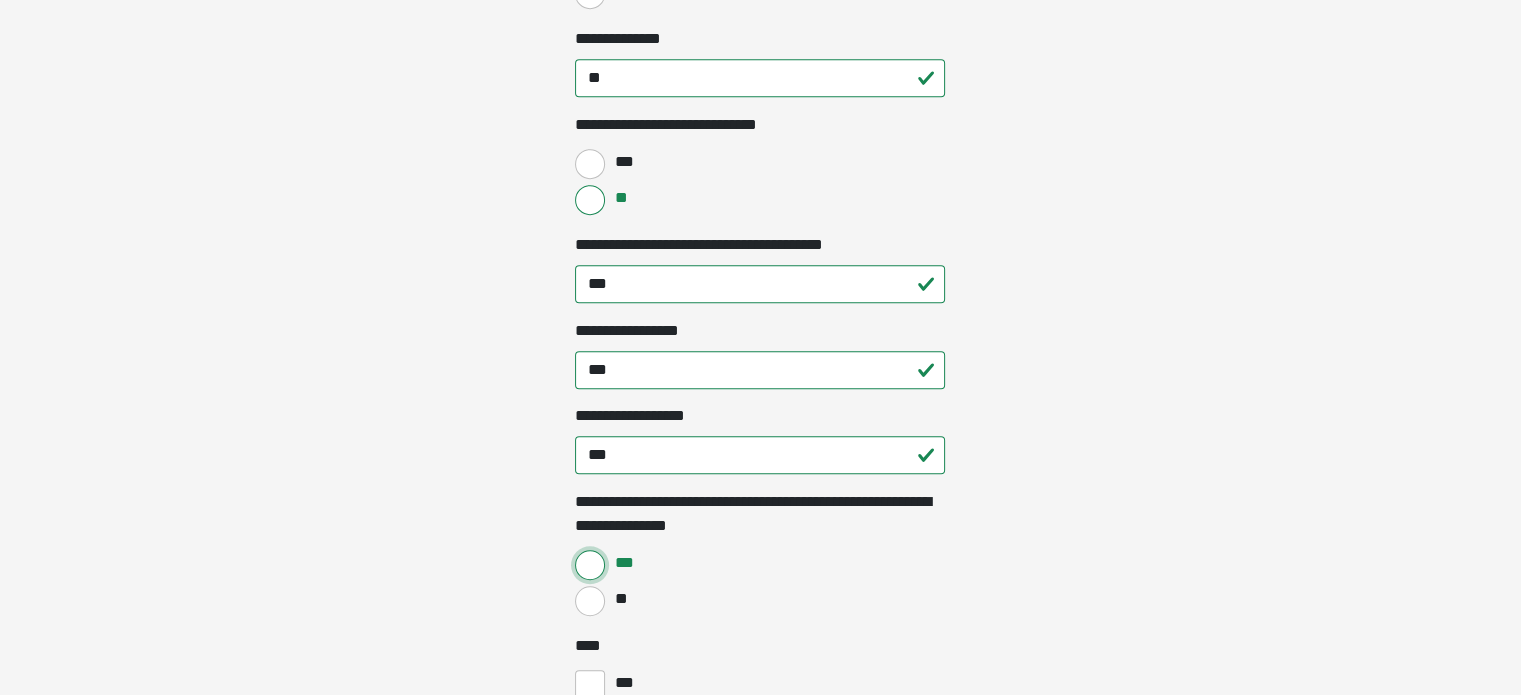 scroll, scrollTop: 1300, scrollLeft: 0, axis: vertical 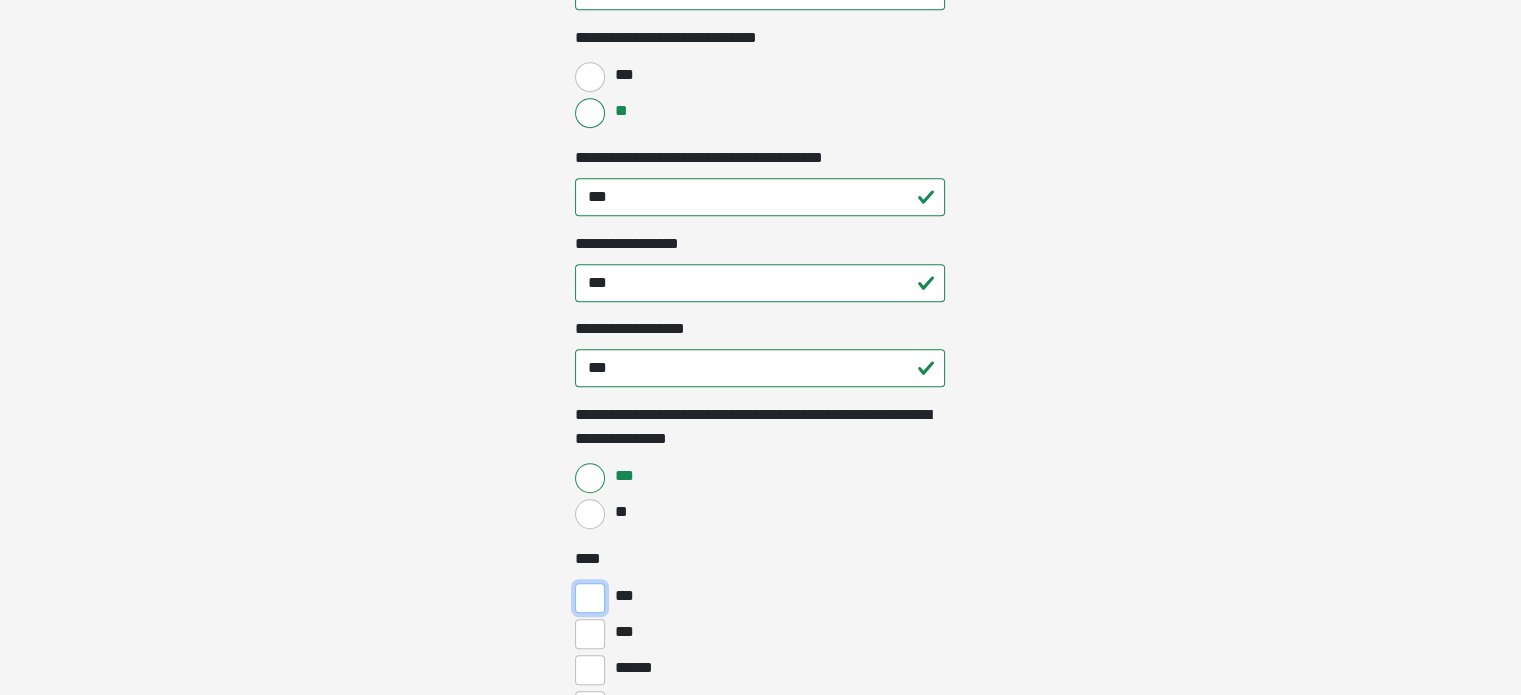 click on "***" at bounding box center [590, 598] 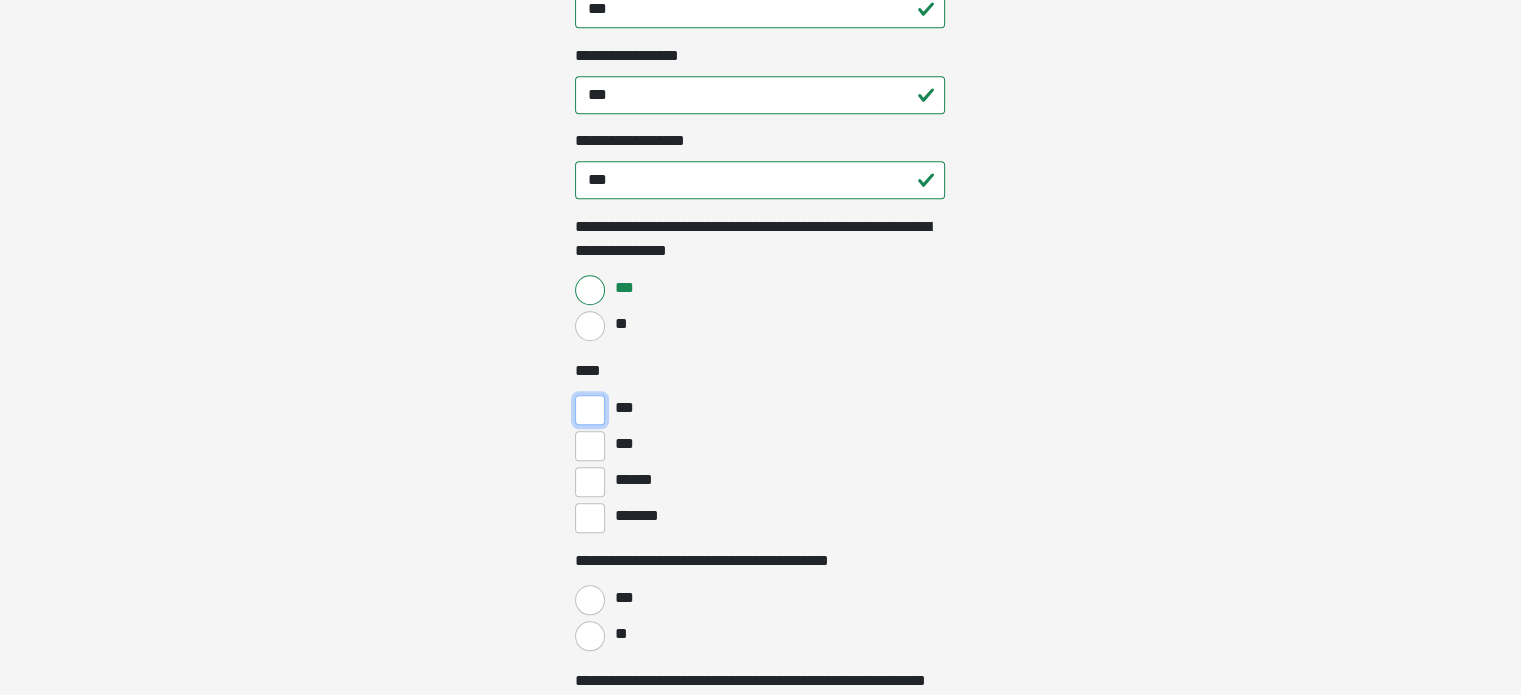 scroll, scrollTop: 1500, scrollLeft: 0, axis: vertical 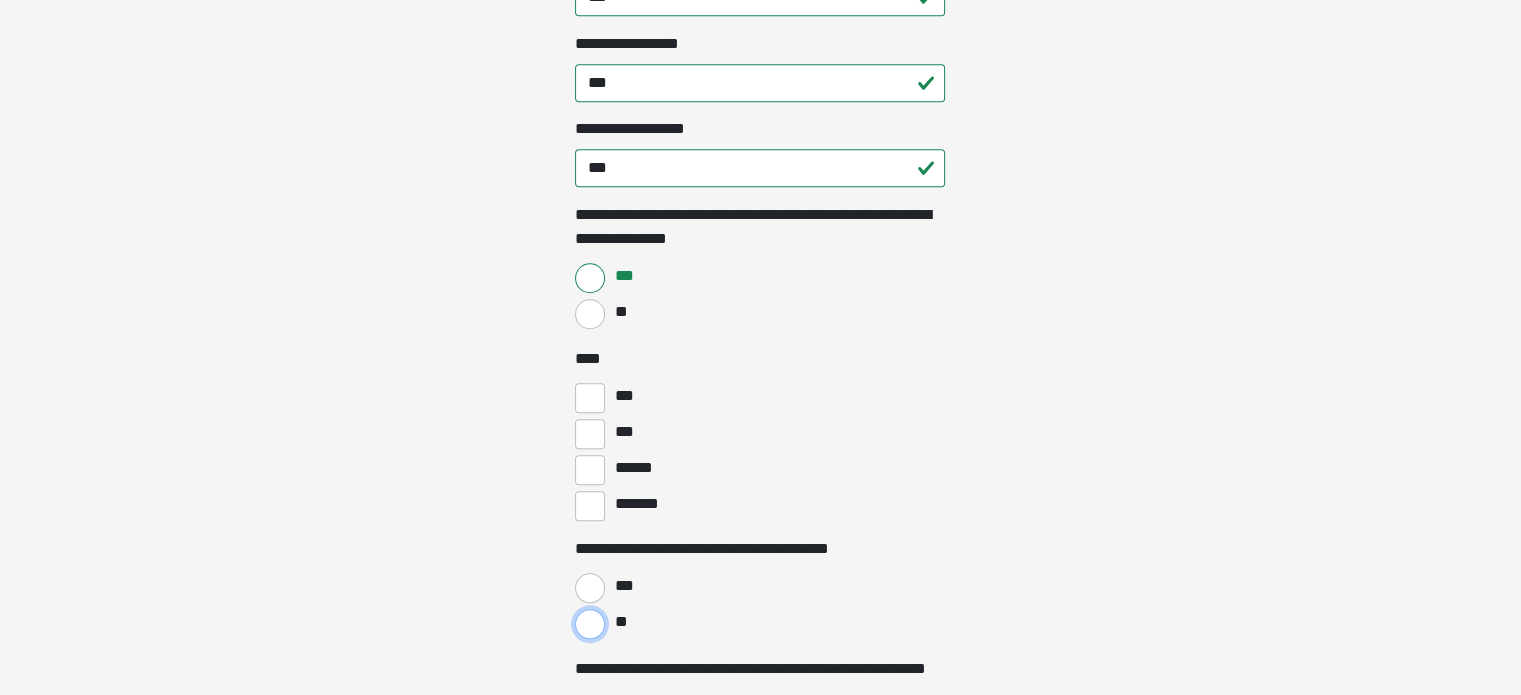 click on "**" at bounding box center (590, 624) 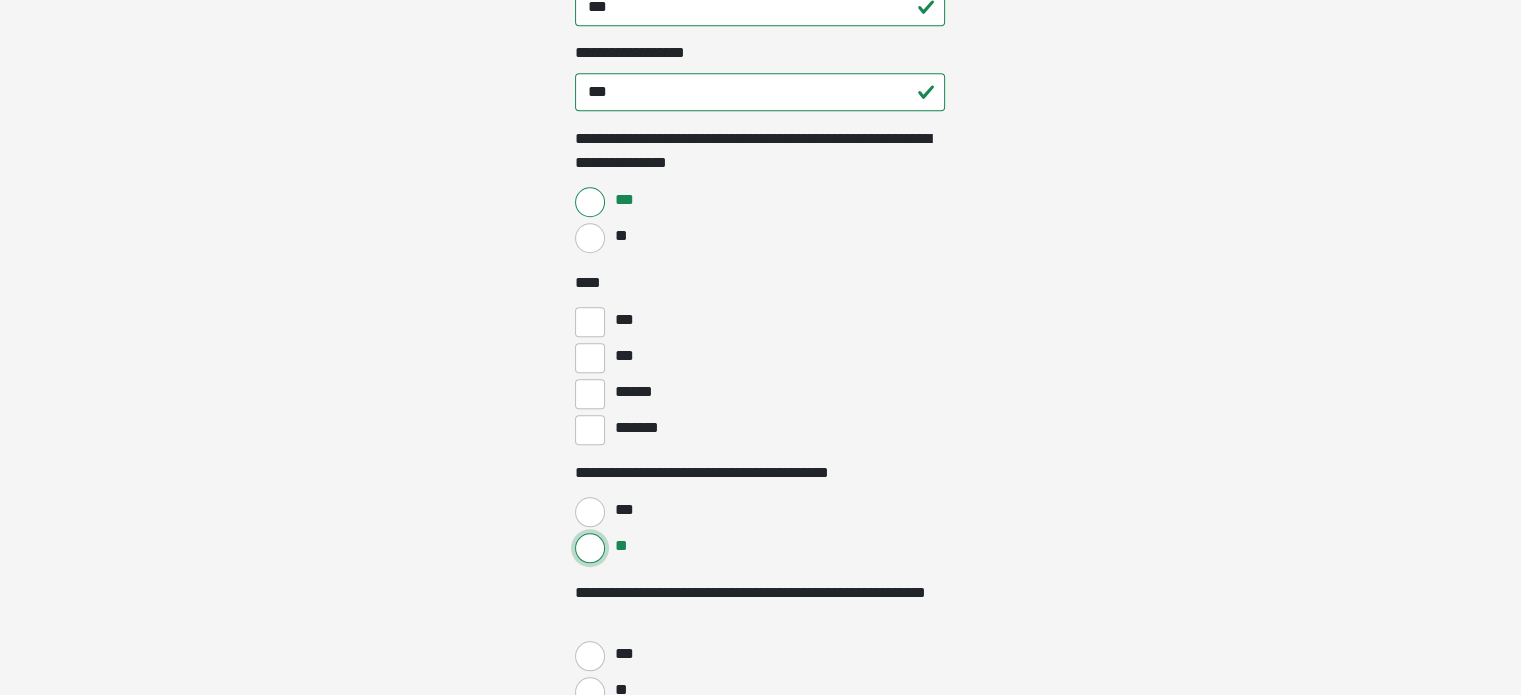 scroll, scrollTop: 1700, scrollLeft: 0, axis: vertical 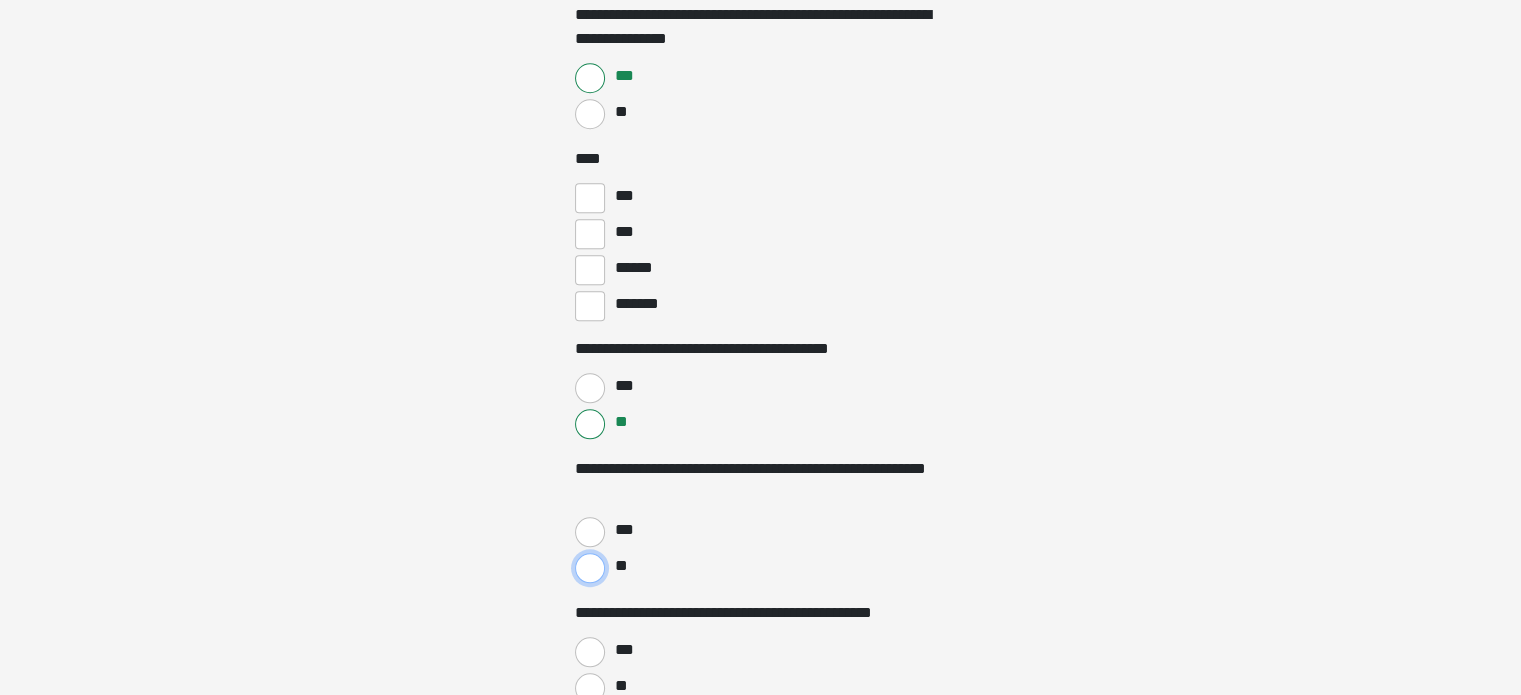 click on "**" at bounding box center (590, 568) 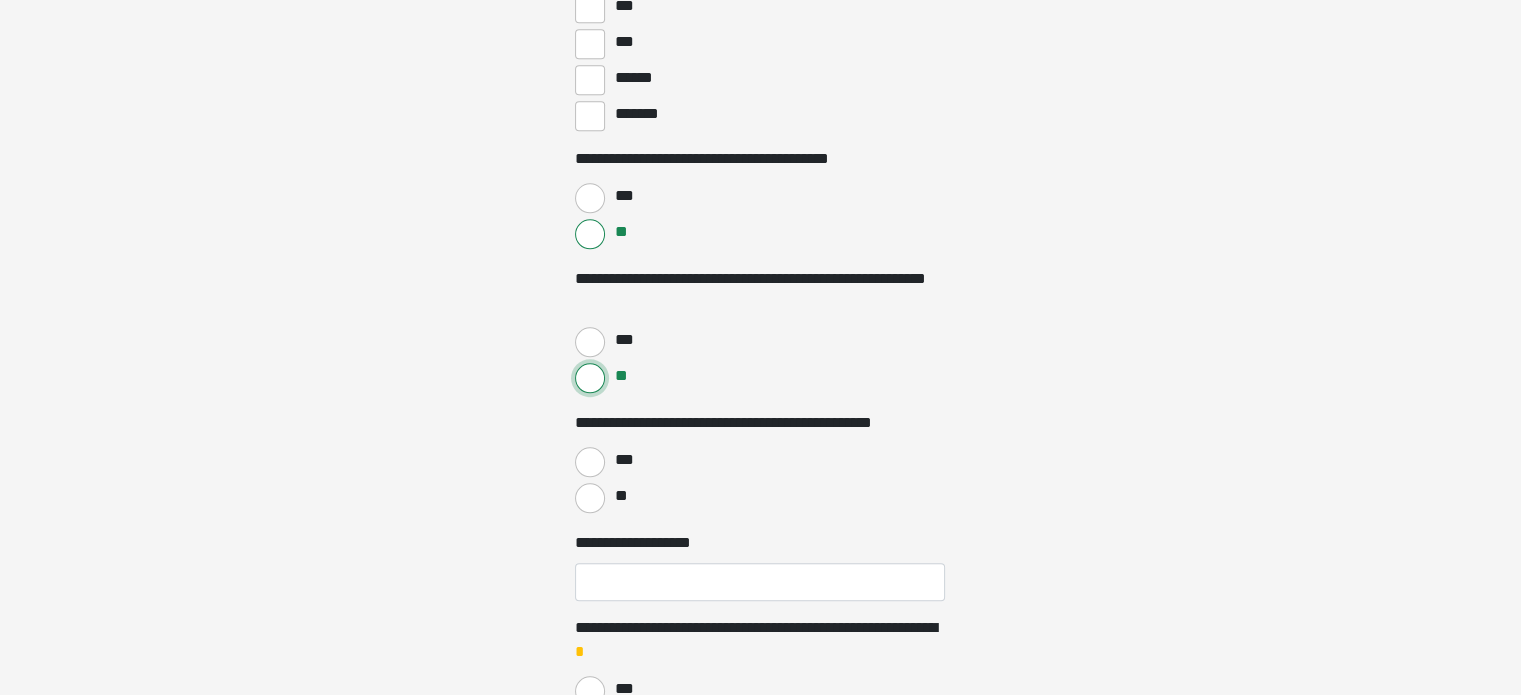 scroll, scrollTop: 1900, scrollLeft: 0, axis: vertical 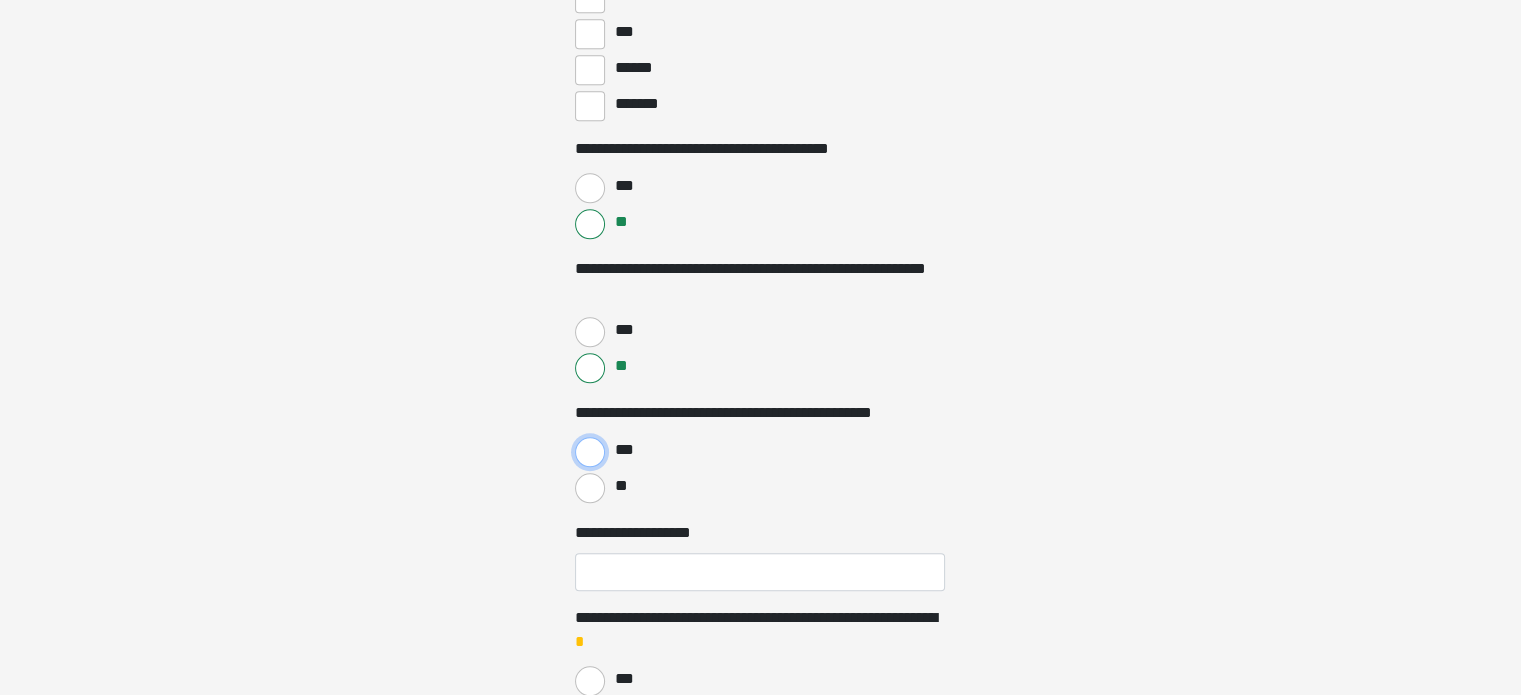 click on "***" at bounding box center [590, 452] 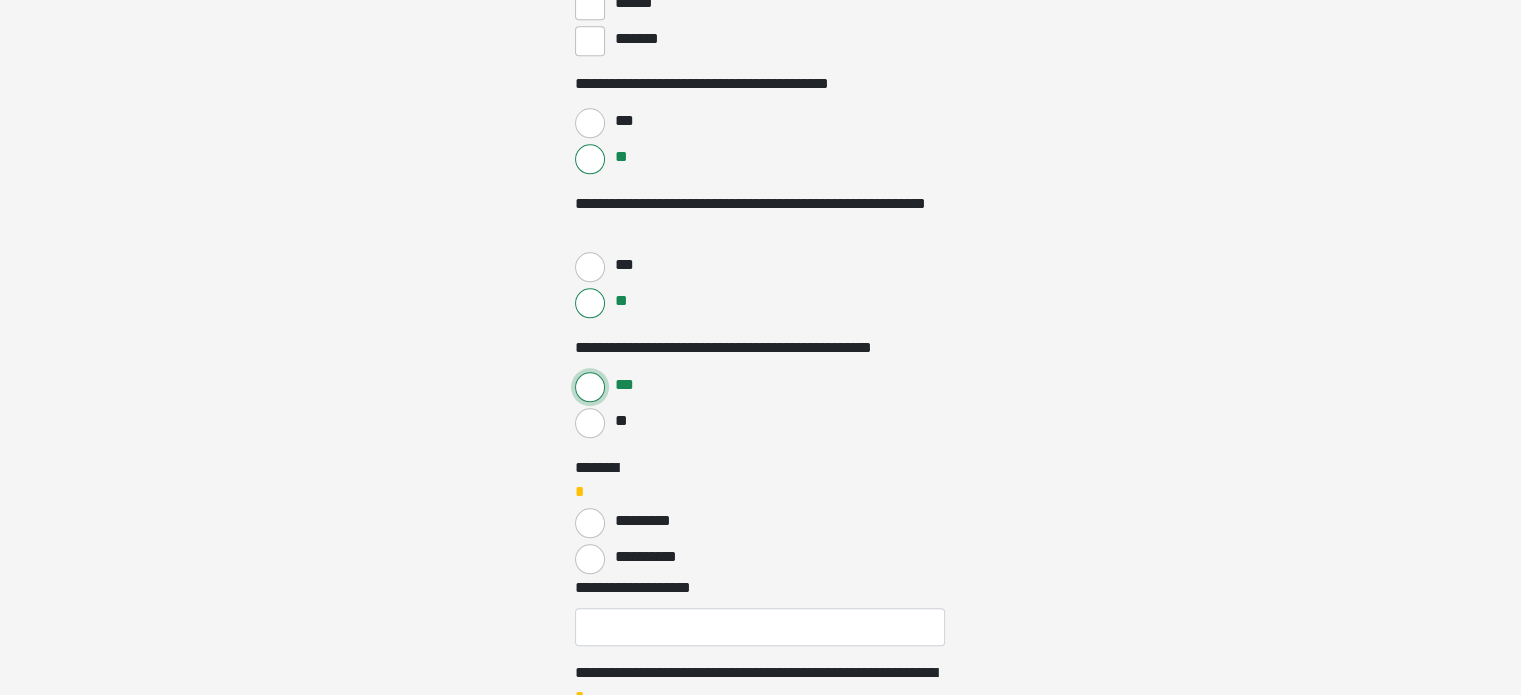scroll, scrollTop: 2000, scrollLeft: 0, axis: vertical 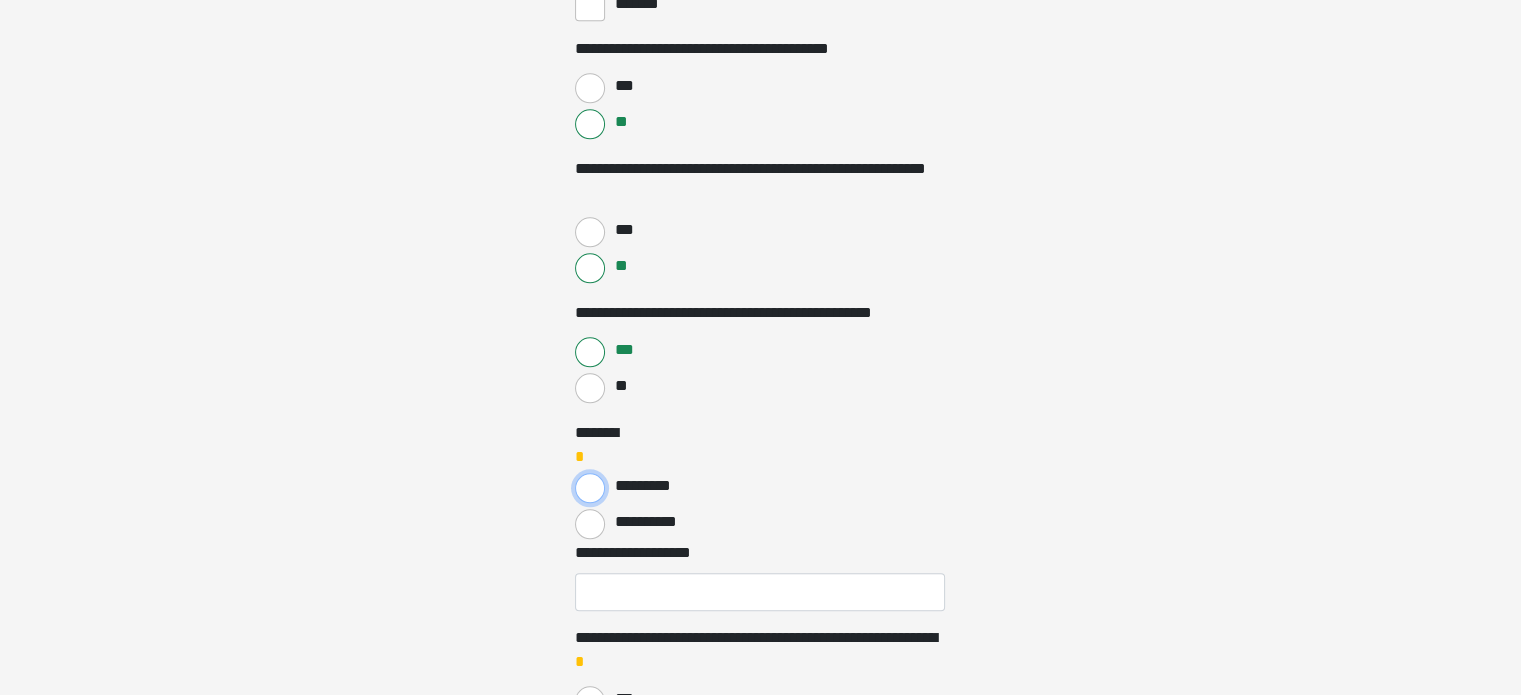 click on "*********" at bounding box center [590, 488] 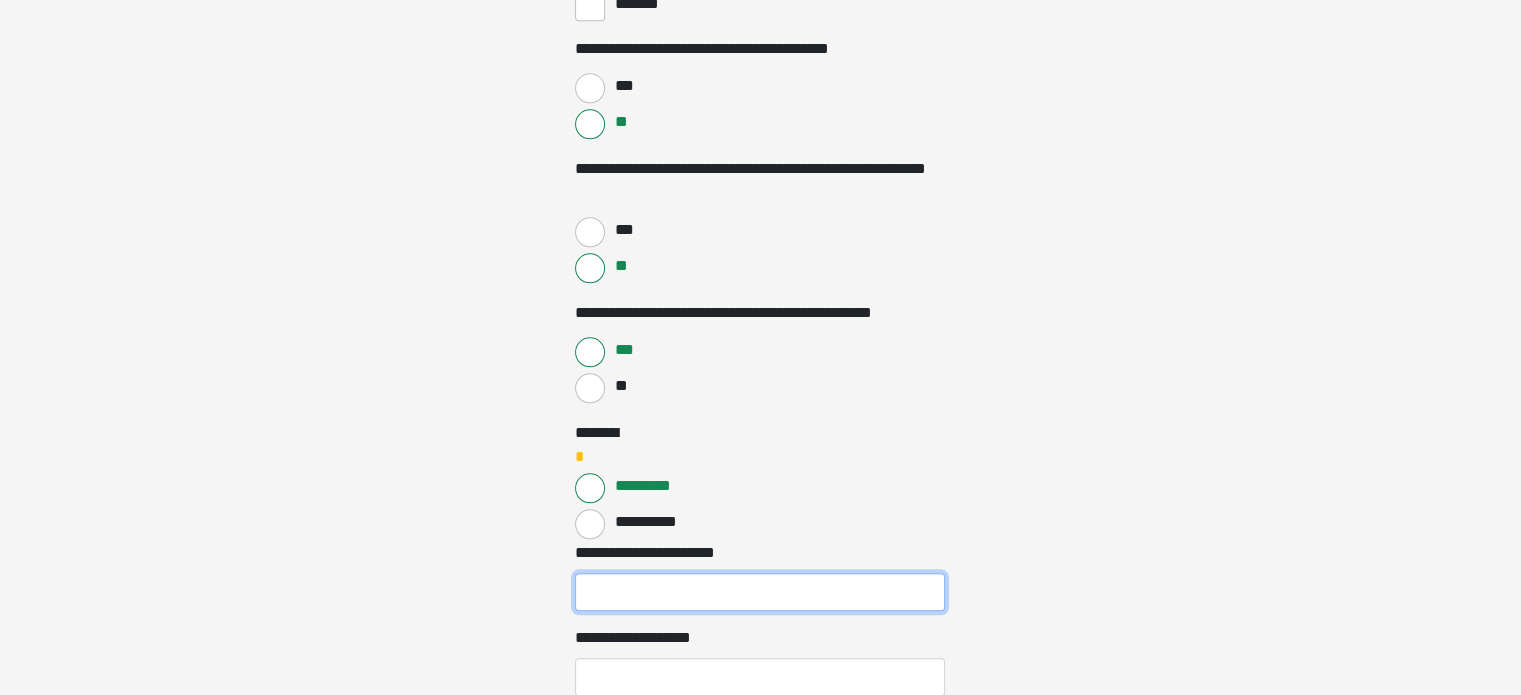 click on "**********" at bounding box center [760, 592] 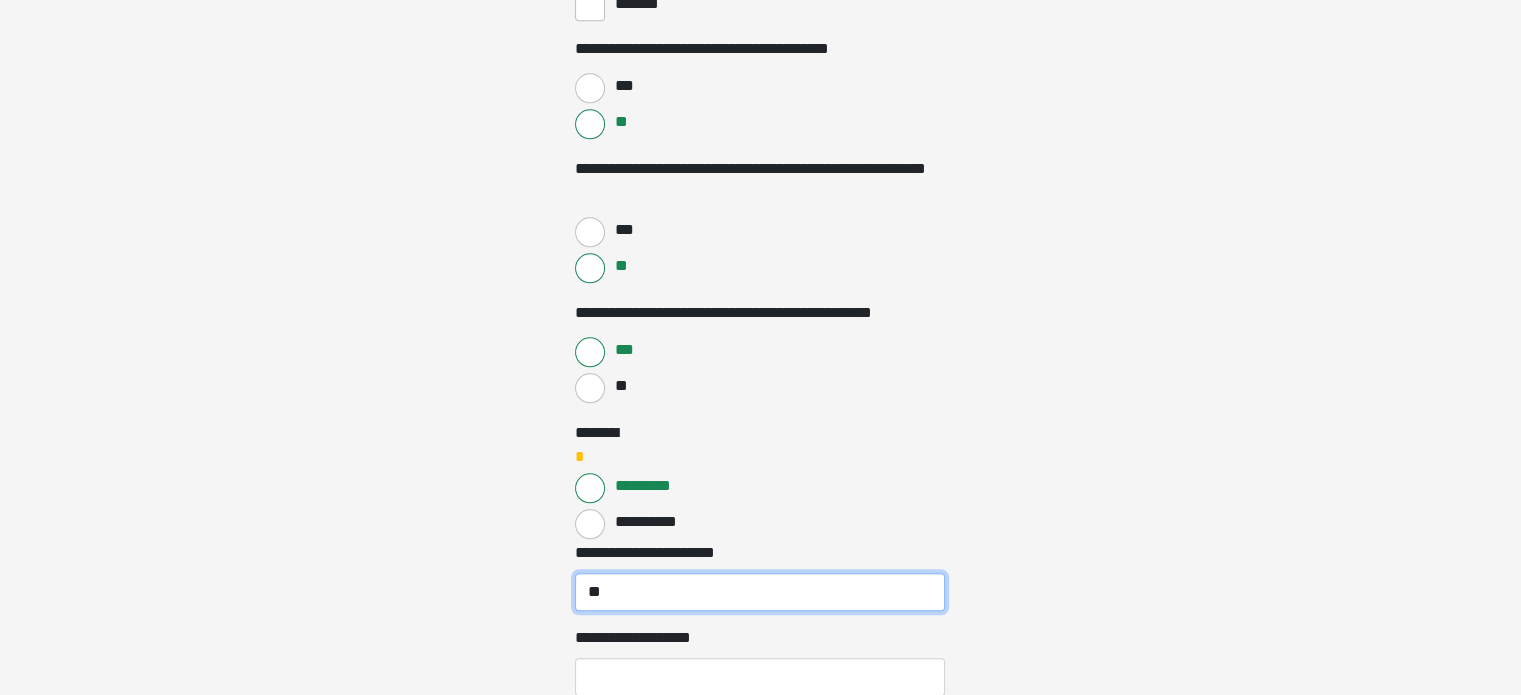 type on "*" 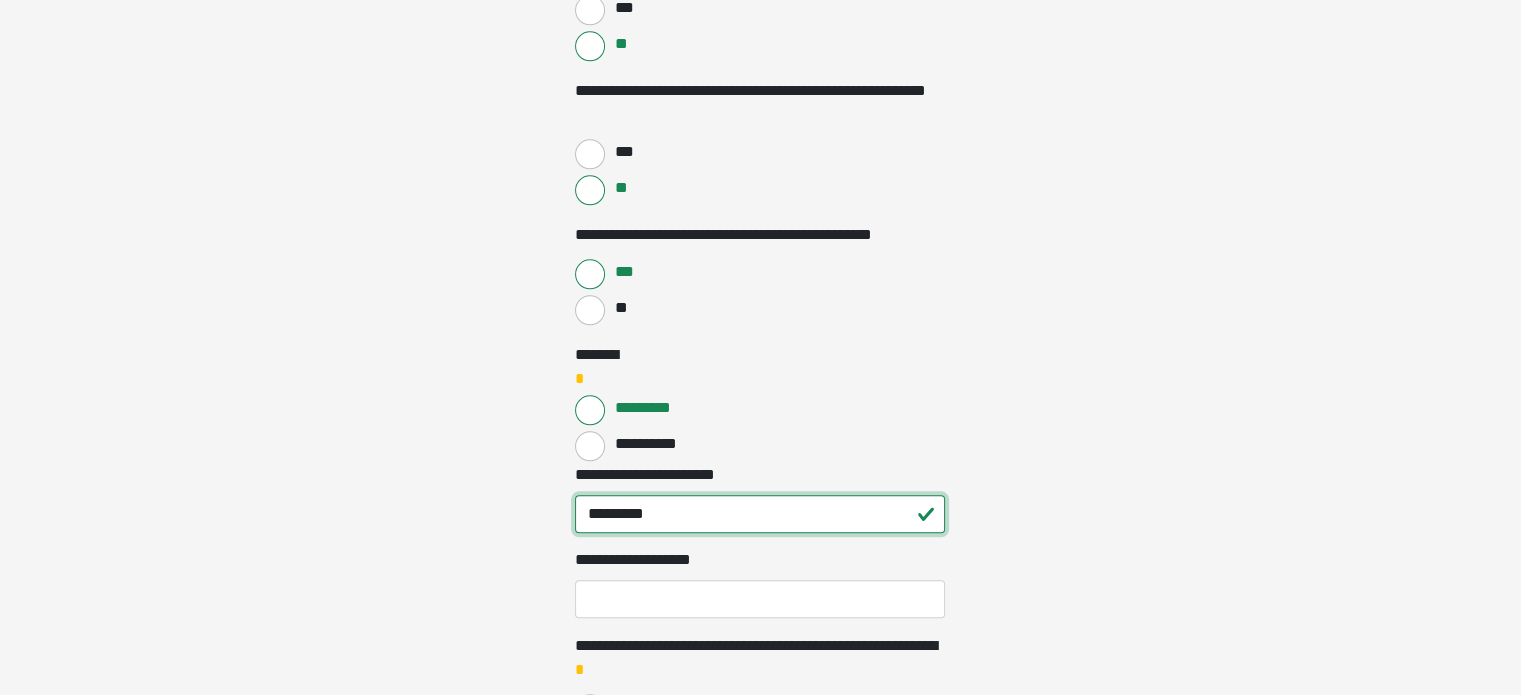 scroll, scrollTop: 2100, scrollLeft: 0, axis: vertical 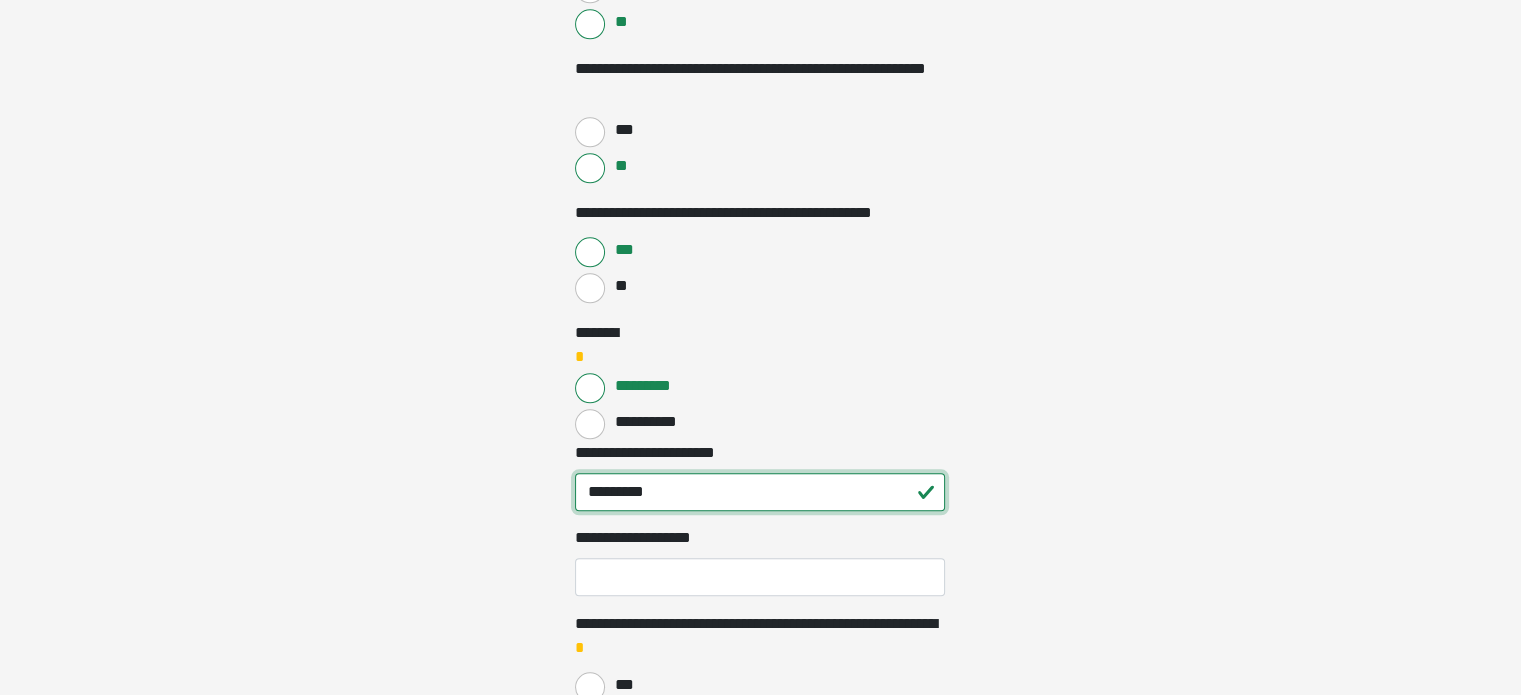 type on "*********" 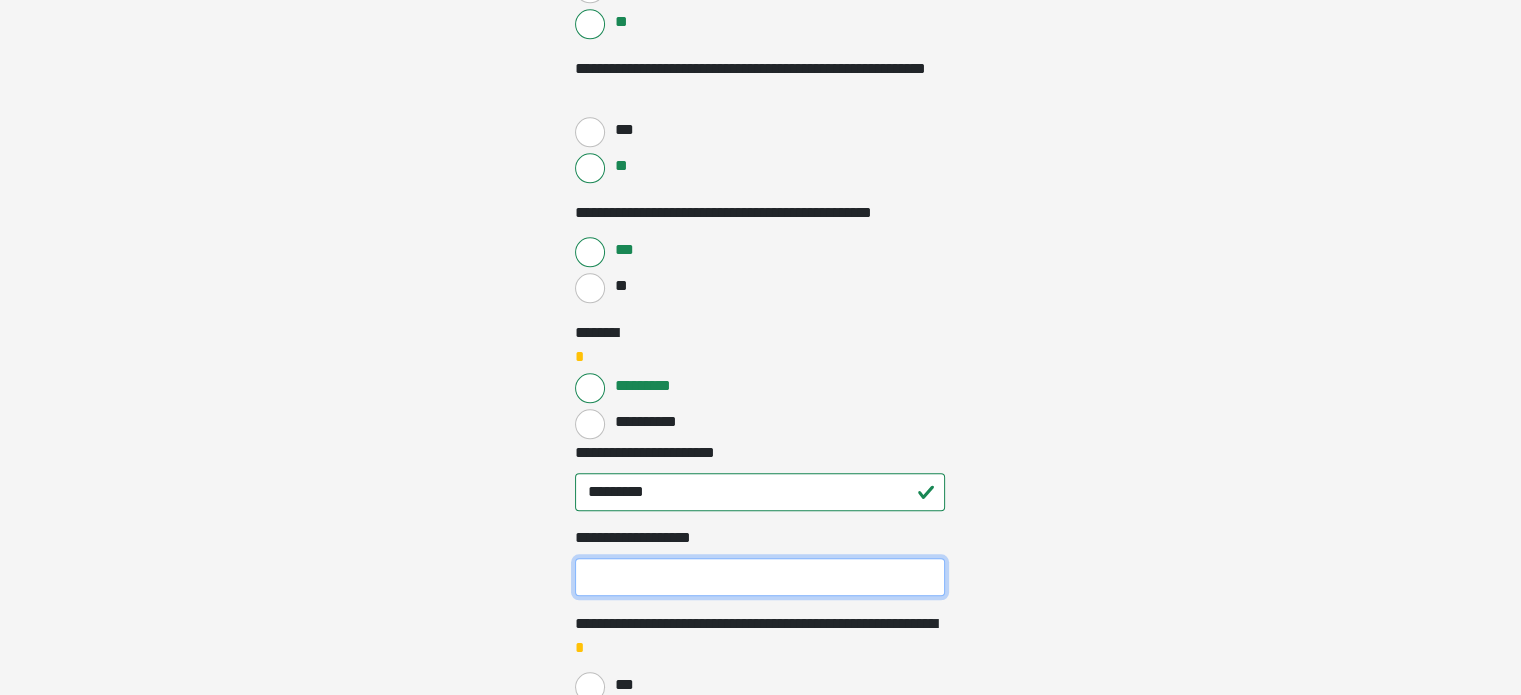 click on "**********" at bounding box center (760, 577) 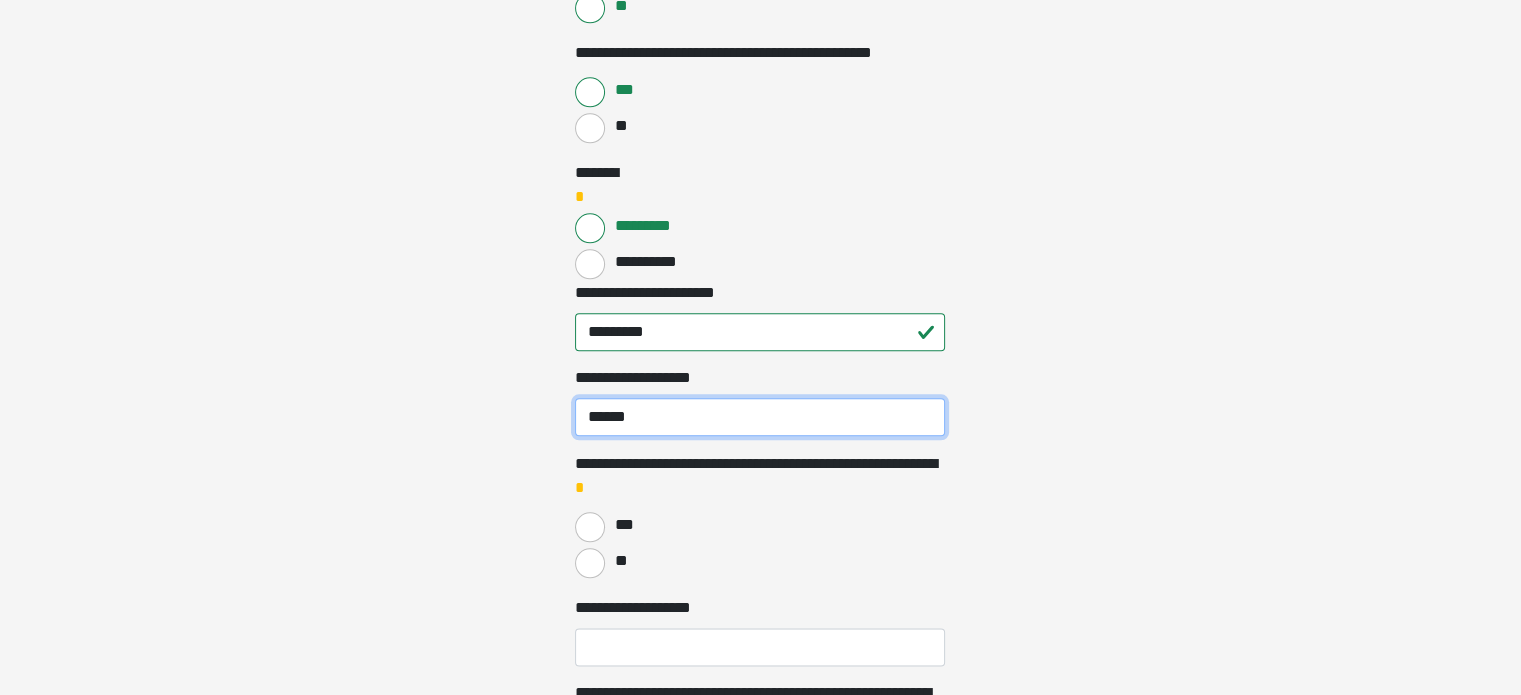 scroll, scrollTop: 2300, scrollLeft: 0, axis: vertical 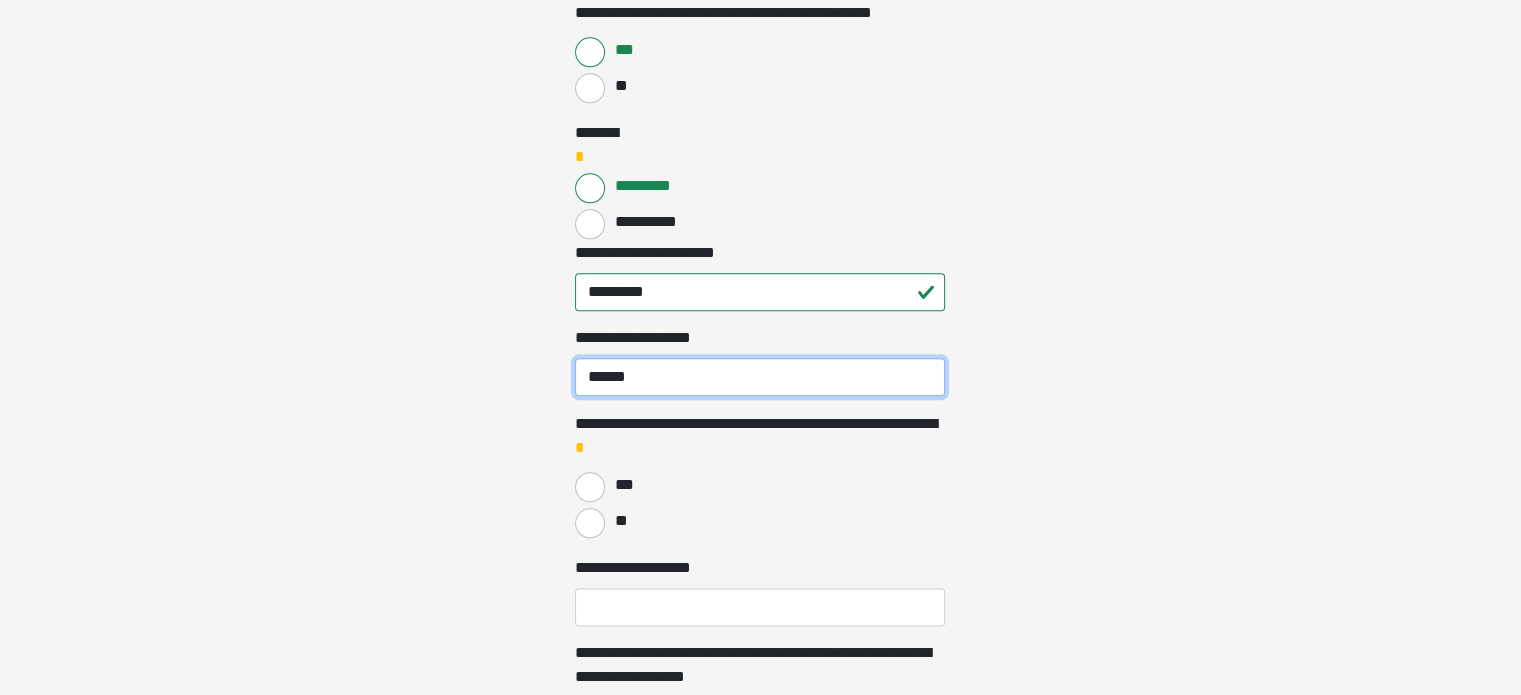 type on "******" 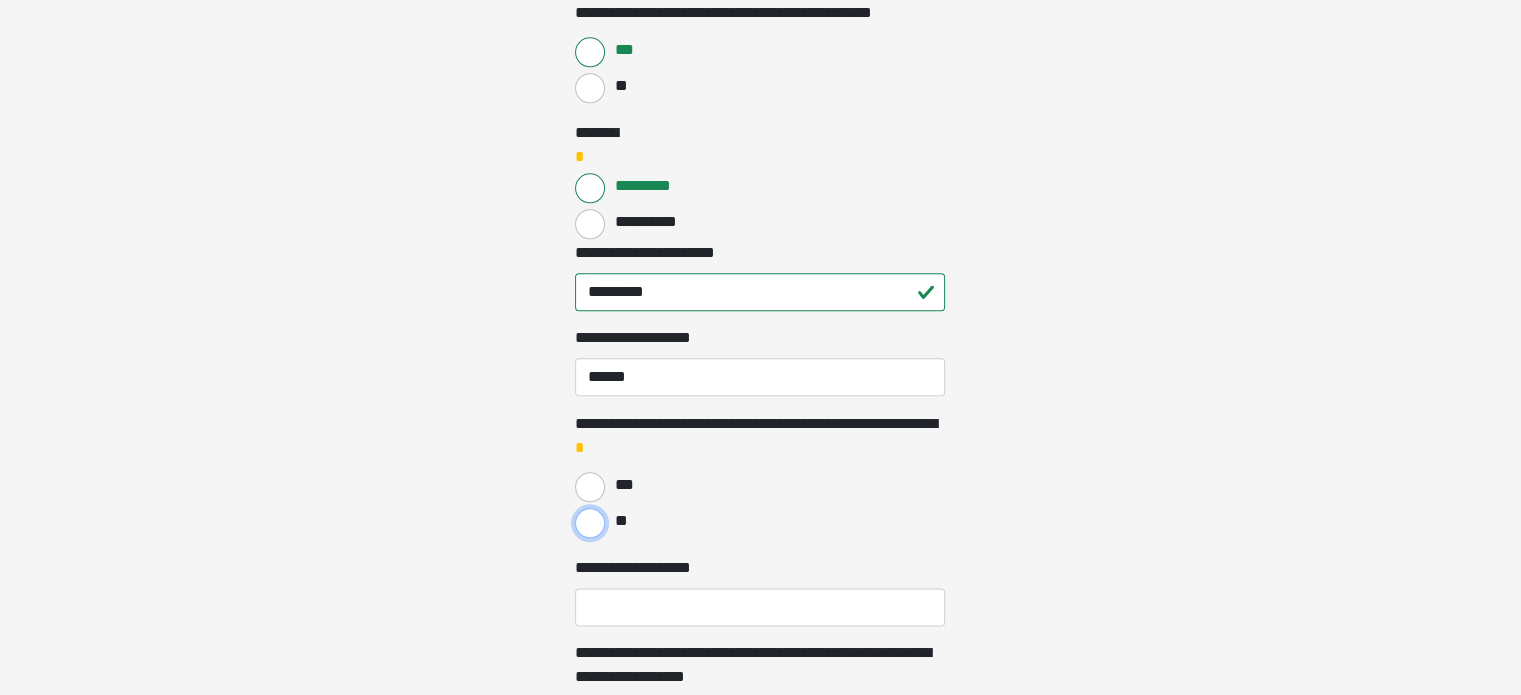 click on "**" at bounding box center [590, 523] 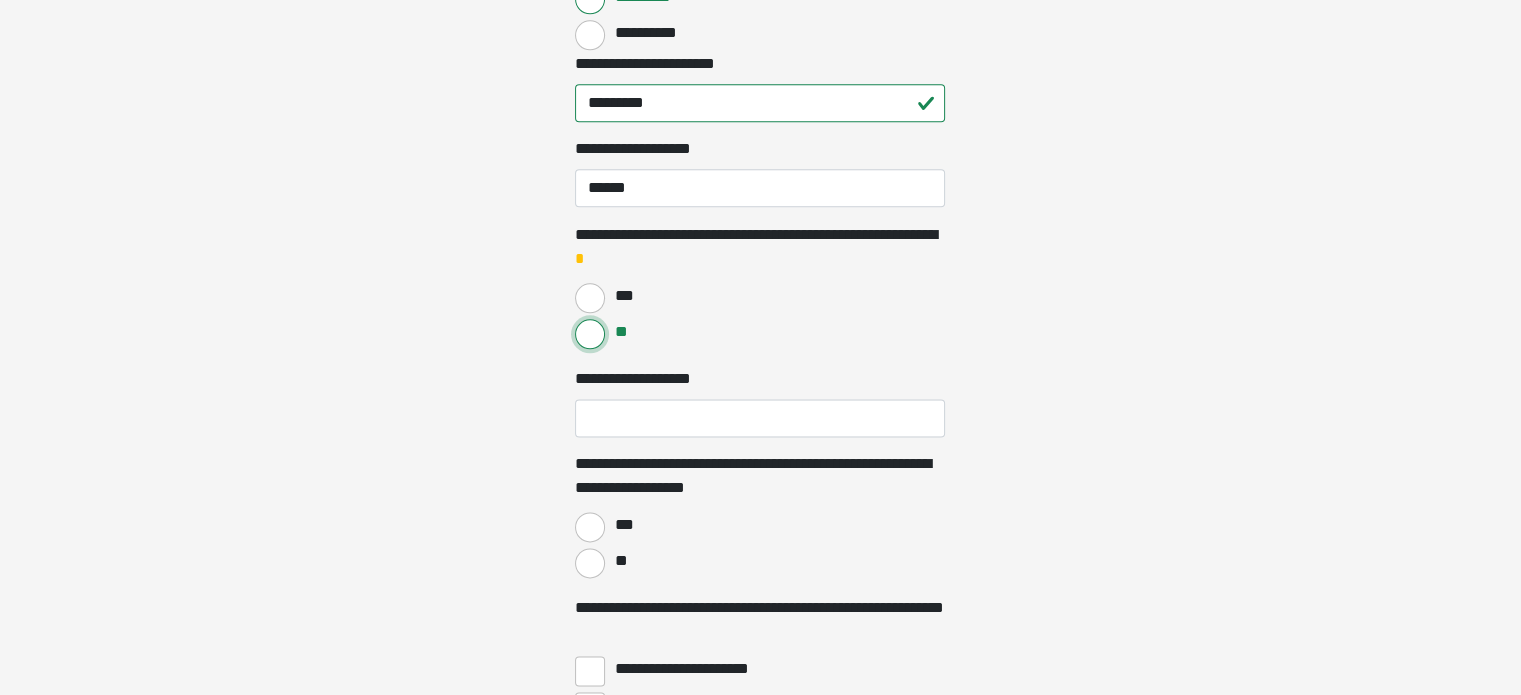 scroll, scrollTop: 2500, scrollLeft: 0, axis: vertical 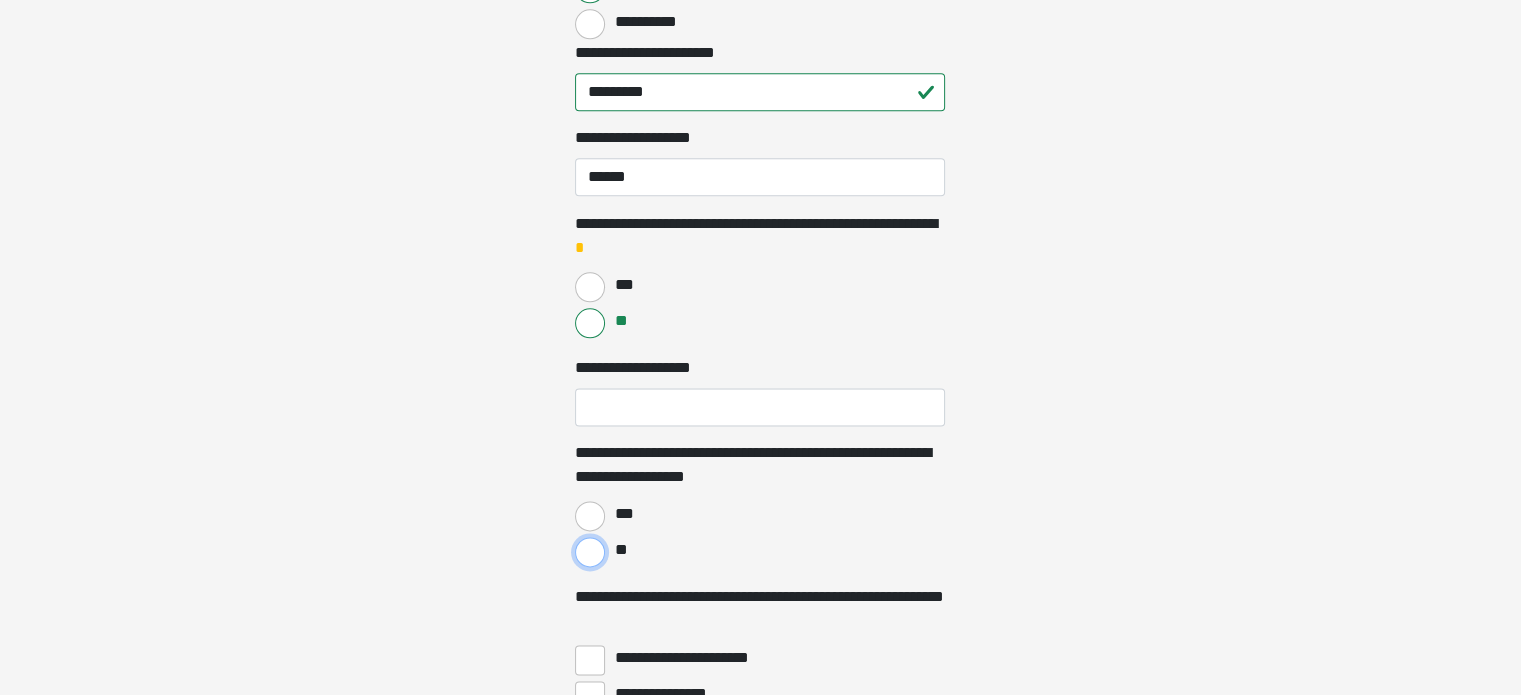 click on "**" at bounding box center [590, 552] 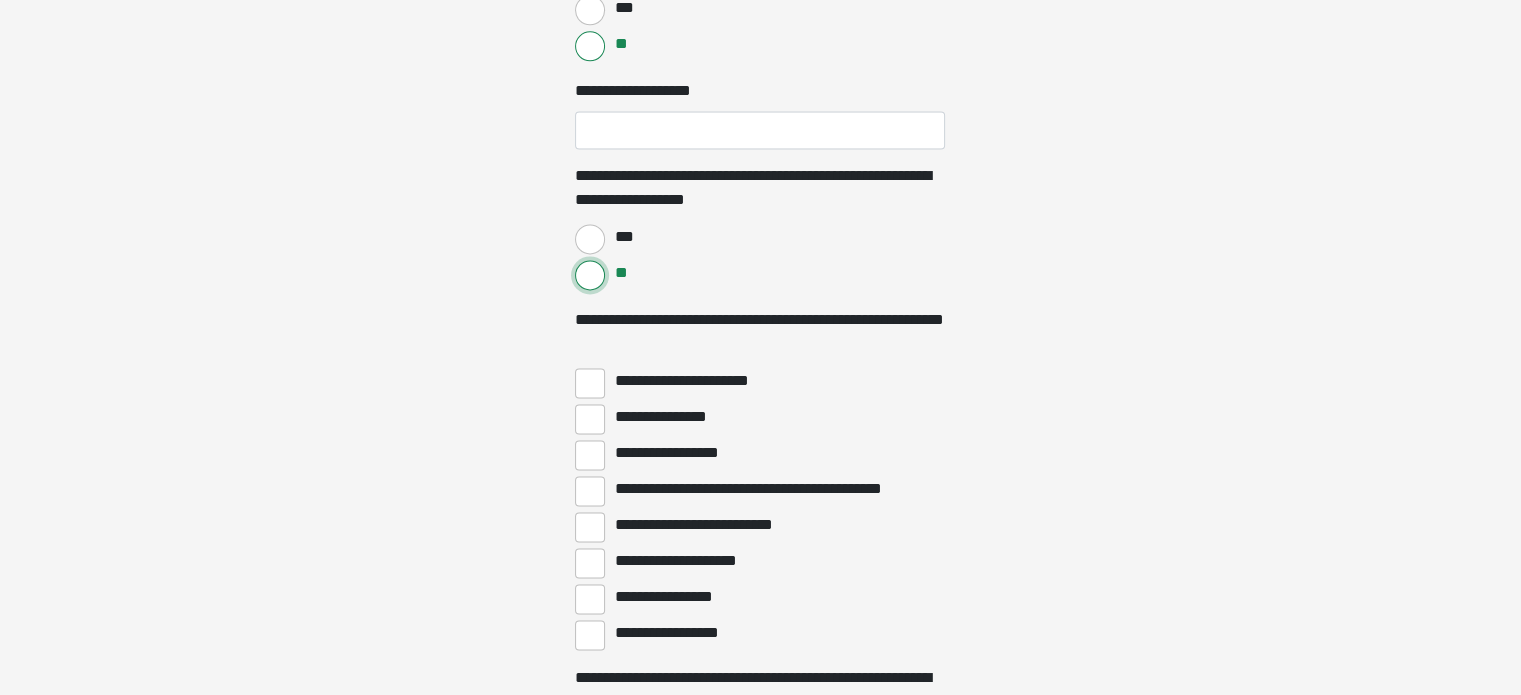 scroll, scrollTop: 2800, scrollLeft: 0, axis: vertical 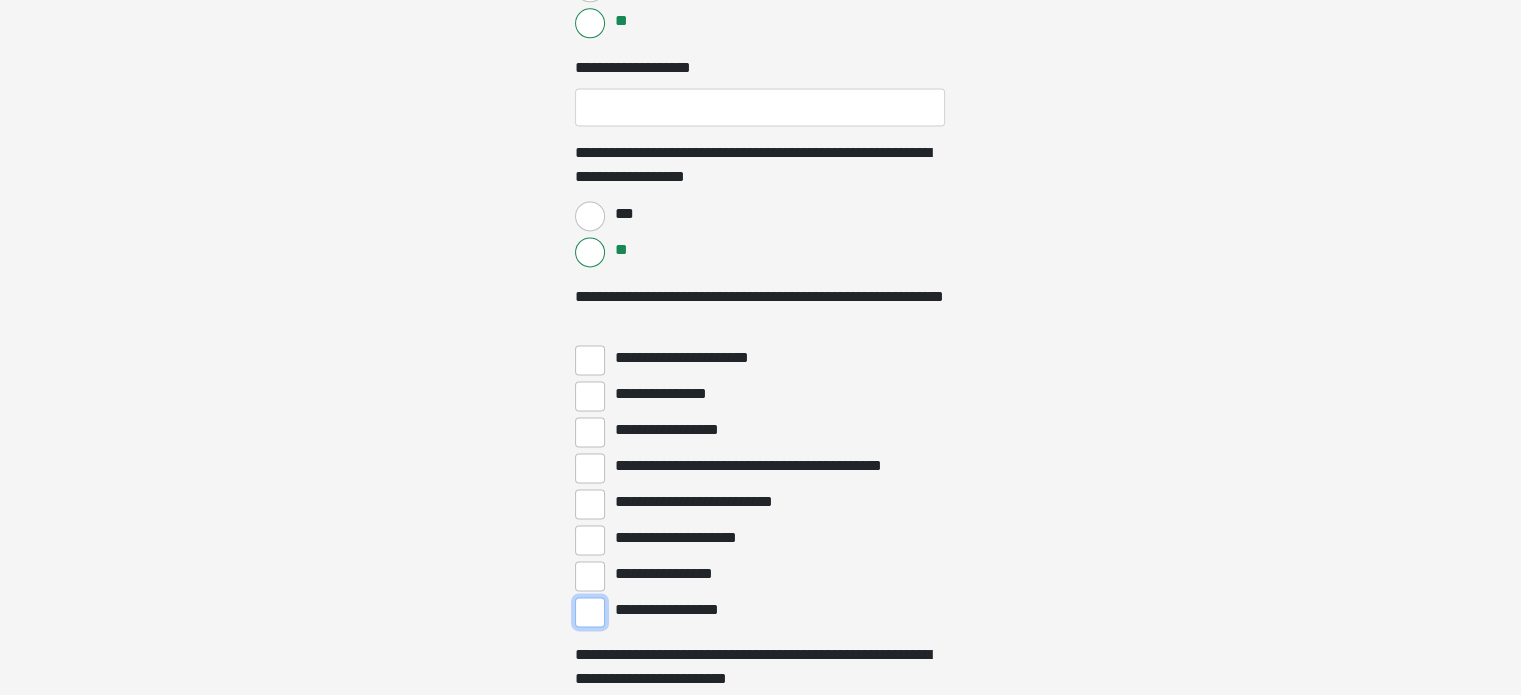 click on "**********" at bounding box center [590, 612] 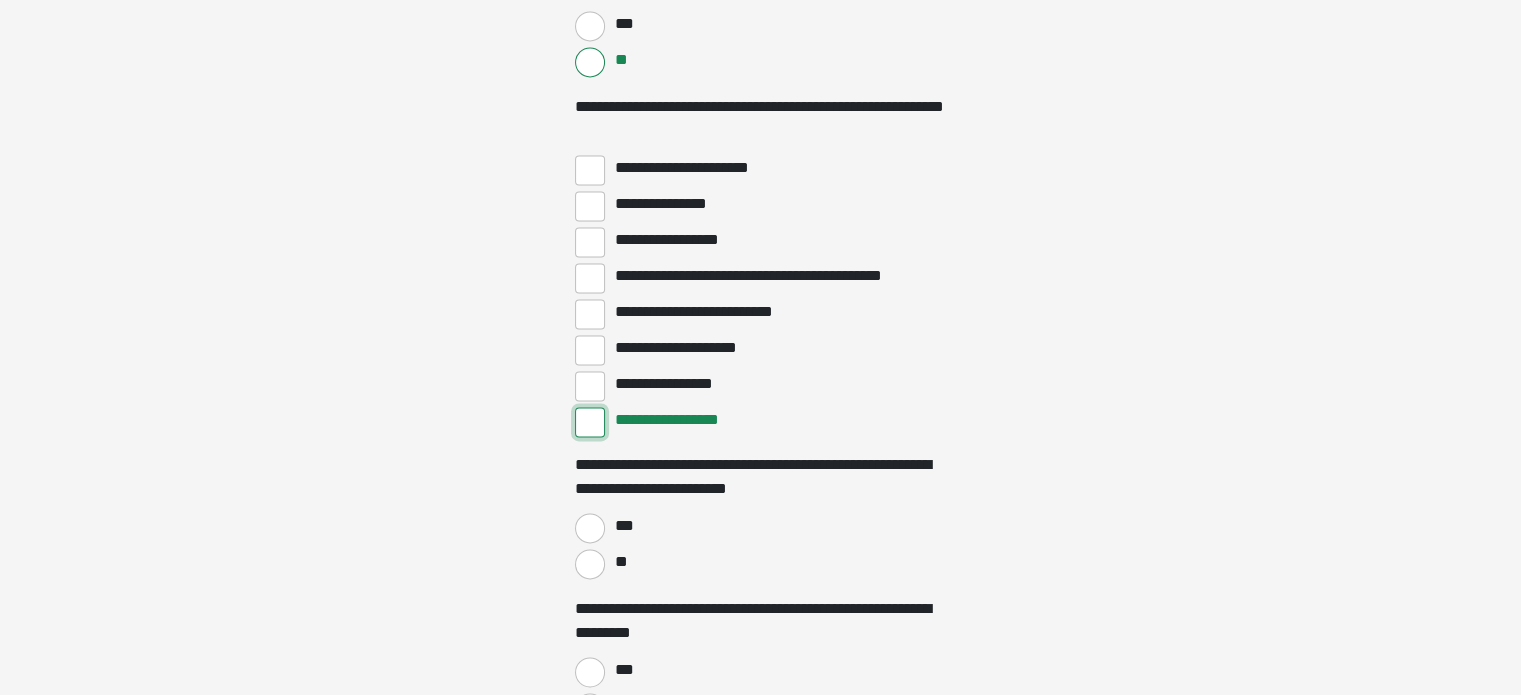 scroll, scrollTop: 3000, scrollLeft: 0, axis: vertical 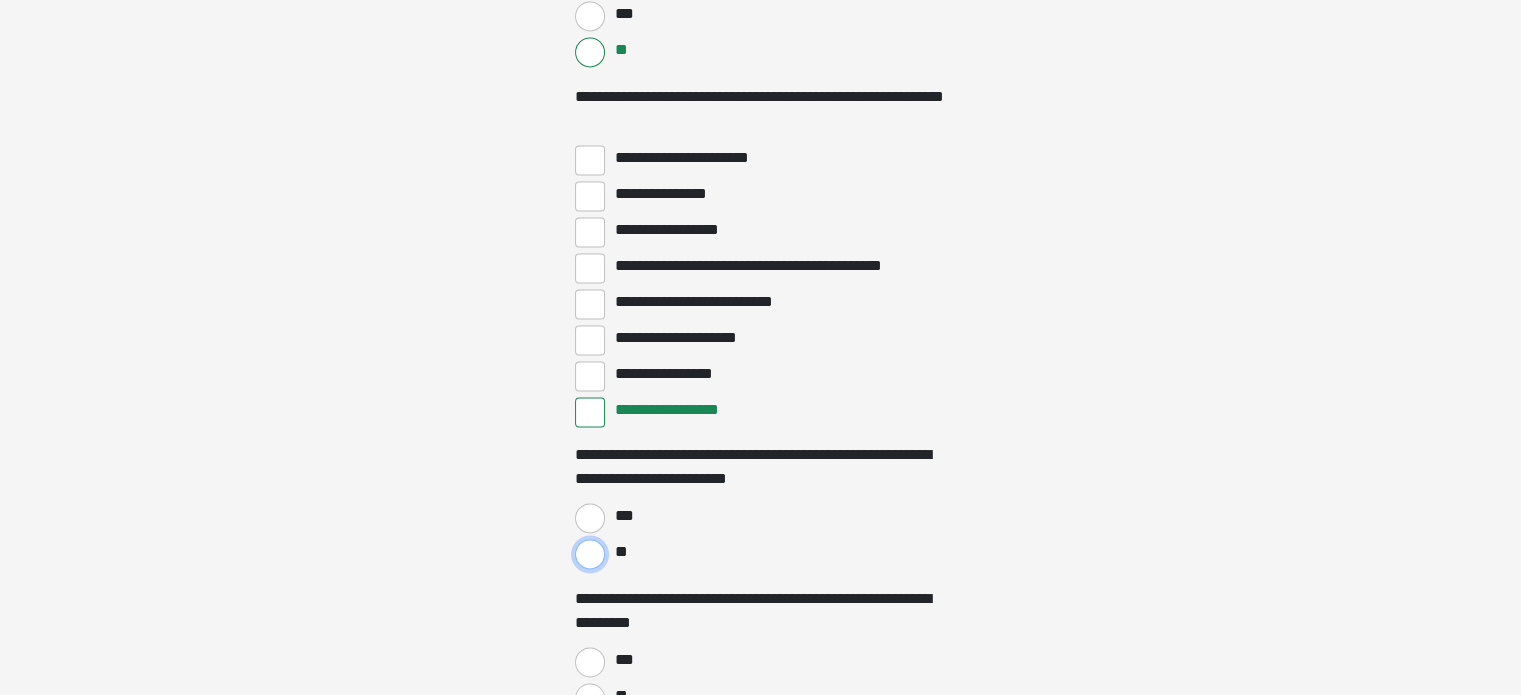 click on "**" at bounding box center (590, 554) 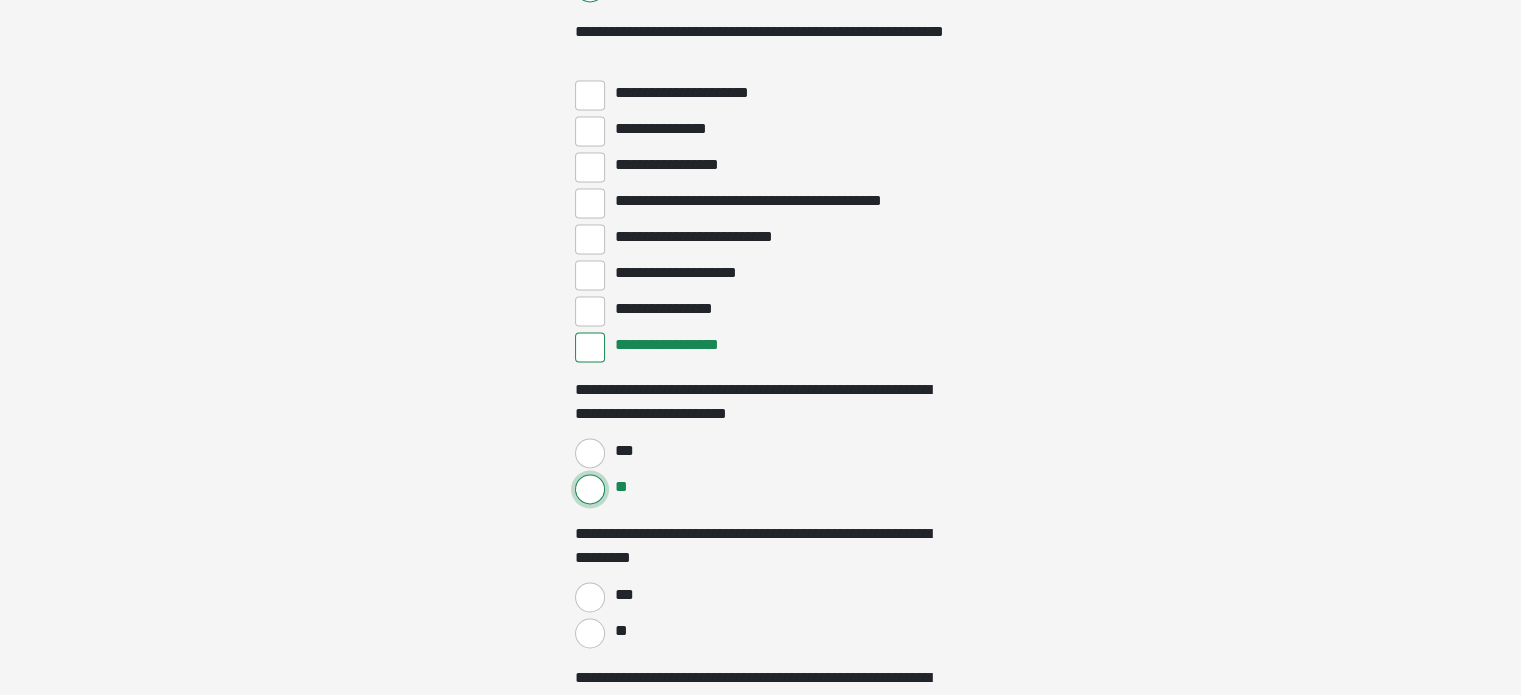 scroll, scrollTop: 3100, scrollLeft: 0, axis: vertical 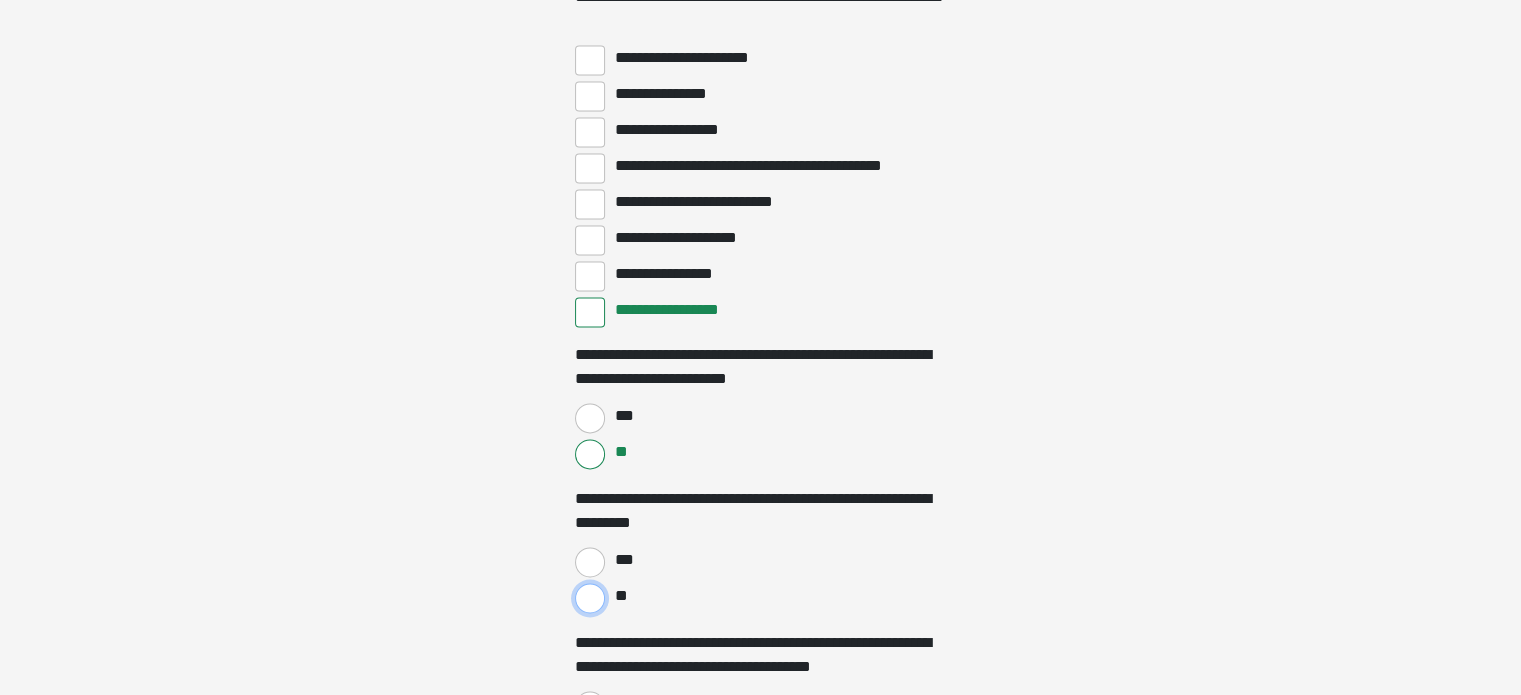 click on "**" at bounding box center (590, 598) 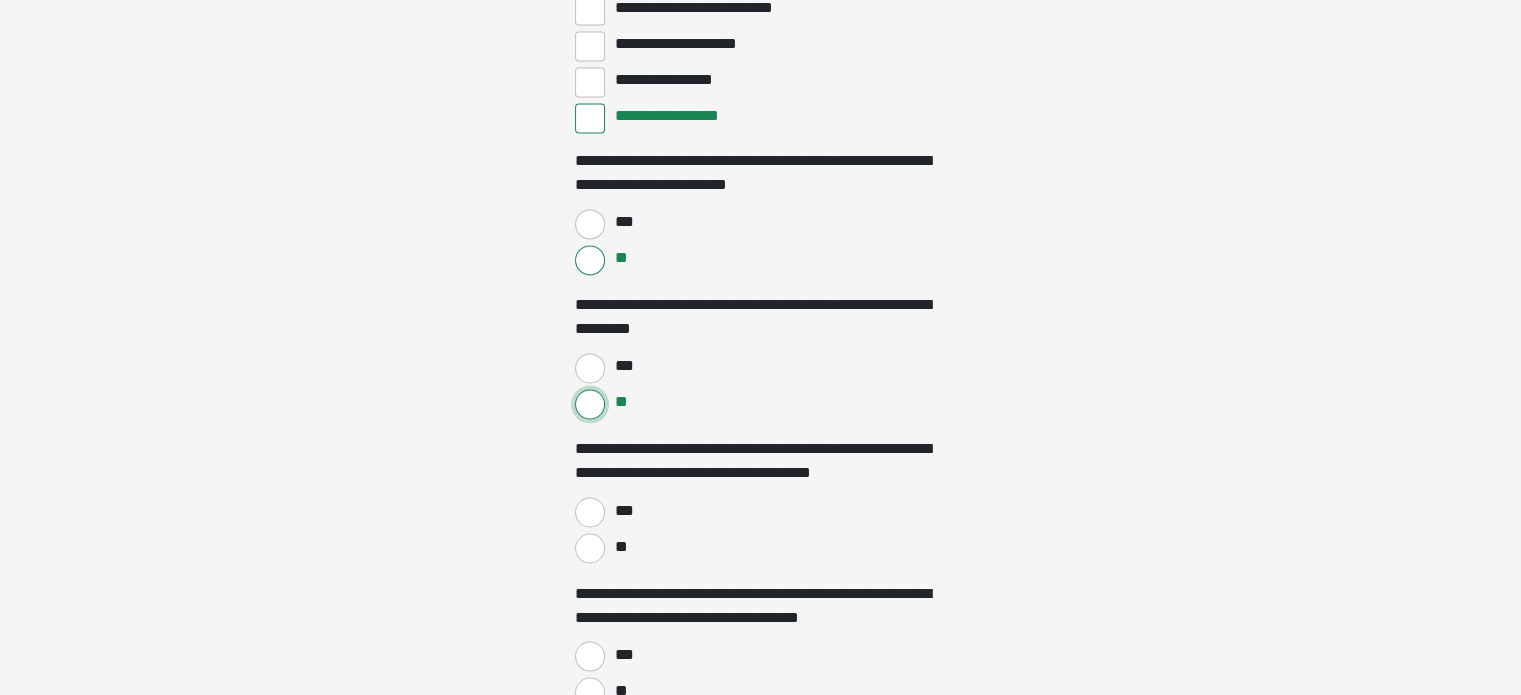 scroll, scrollTop: 3300, scrollLeft: 0, axis: vertical 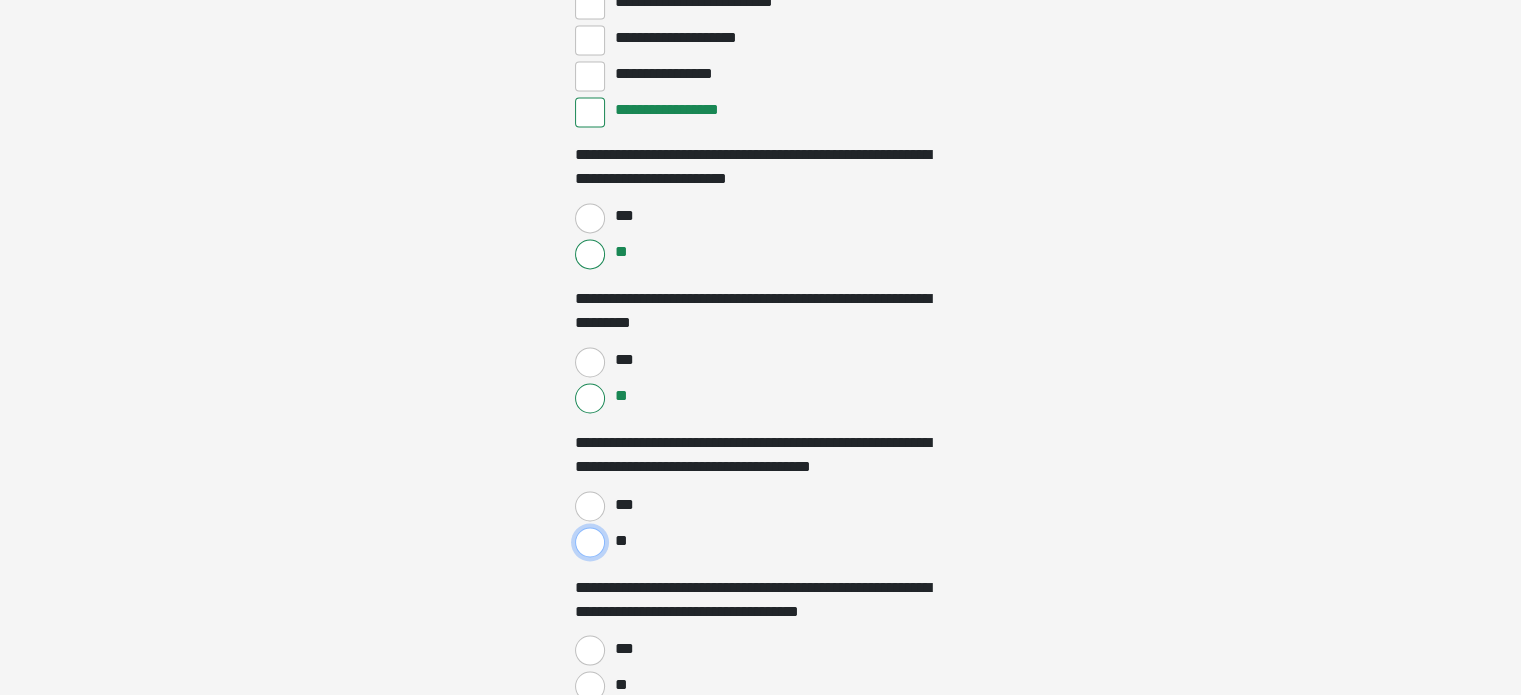 click on "**" at bounding box center [590, 542] 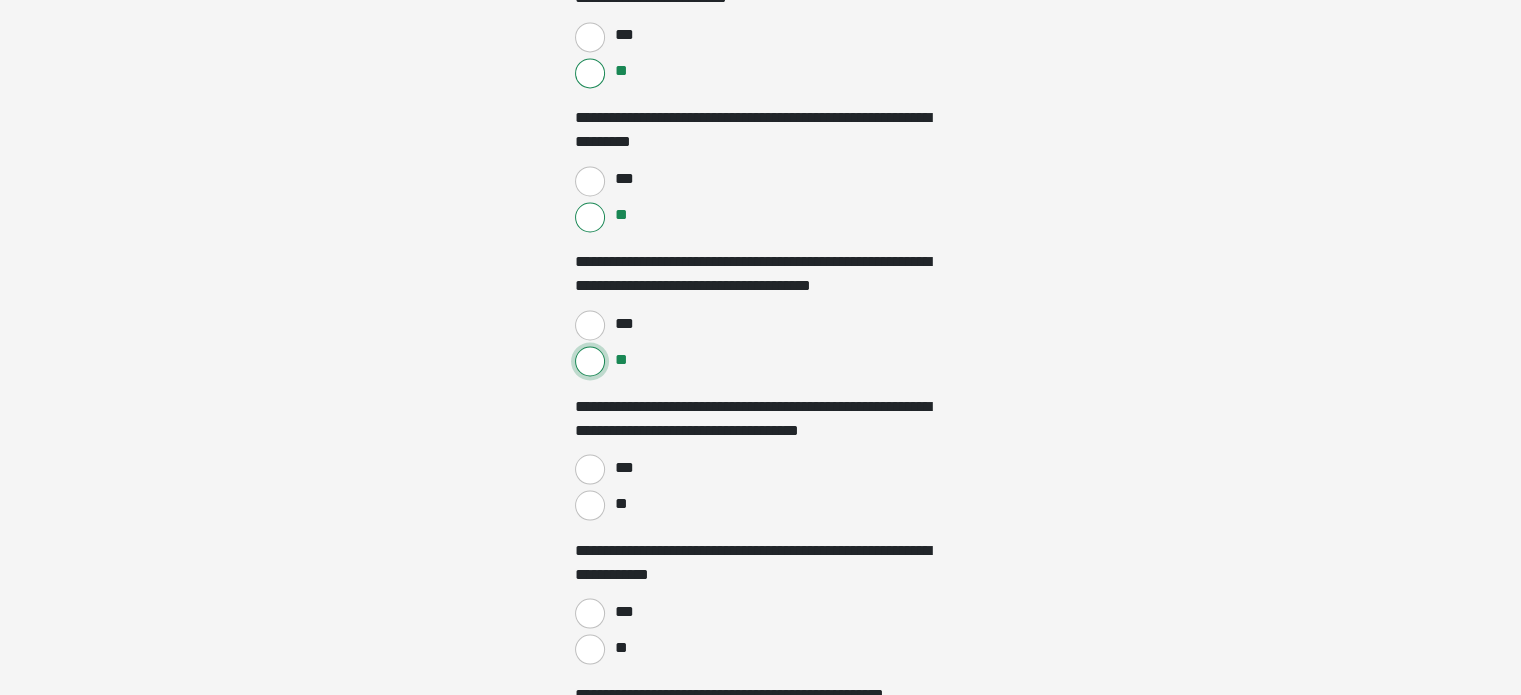 scroll, scrollTop: 3500, scrollLeft: 0, axis: vertical 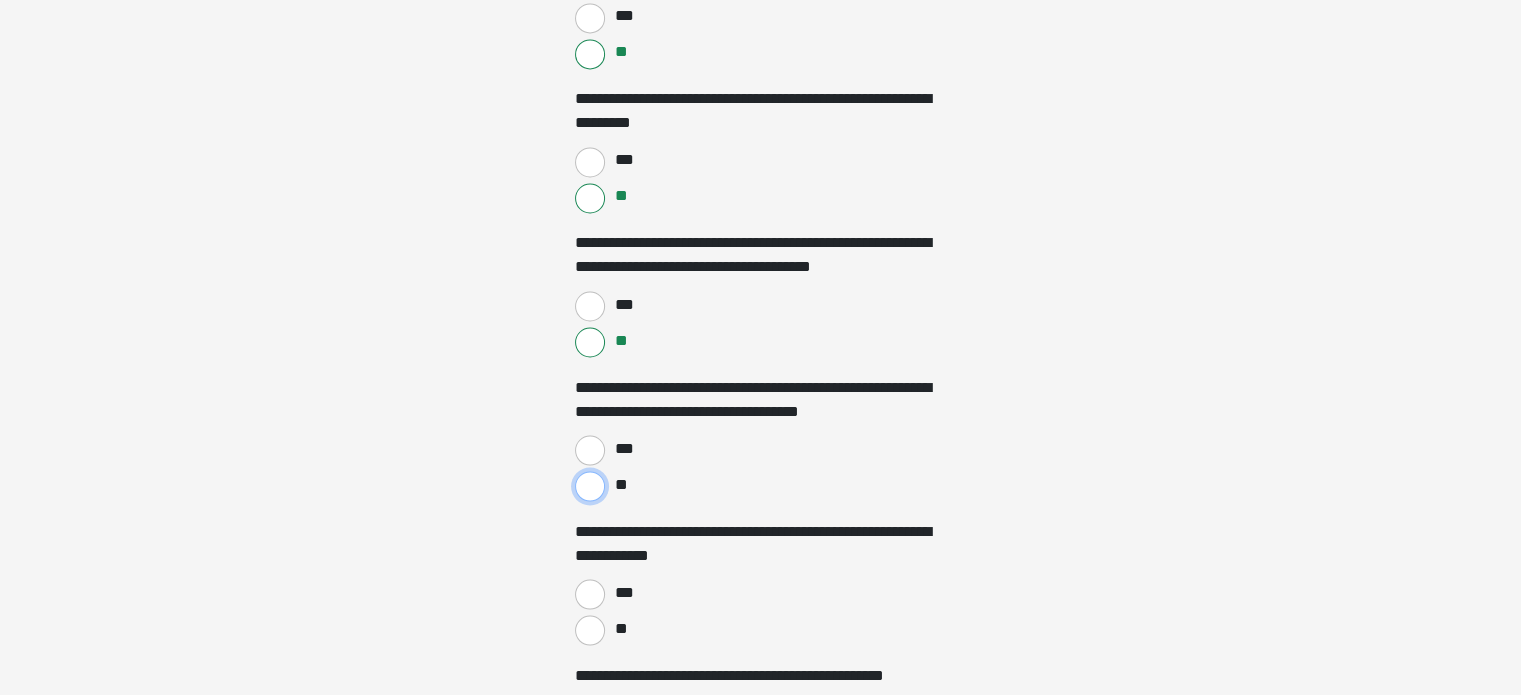 click on "**" at bounding box center [590, 486] 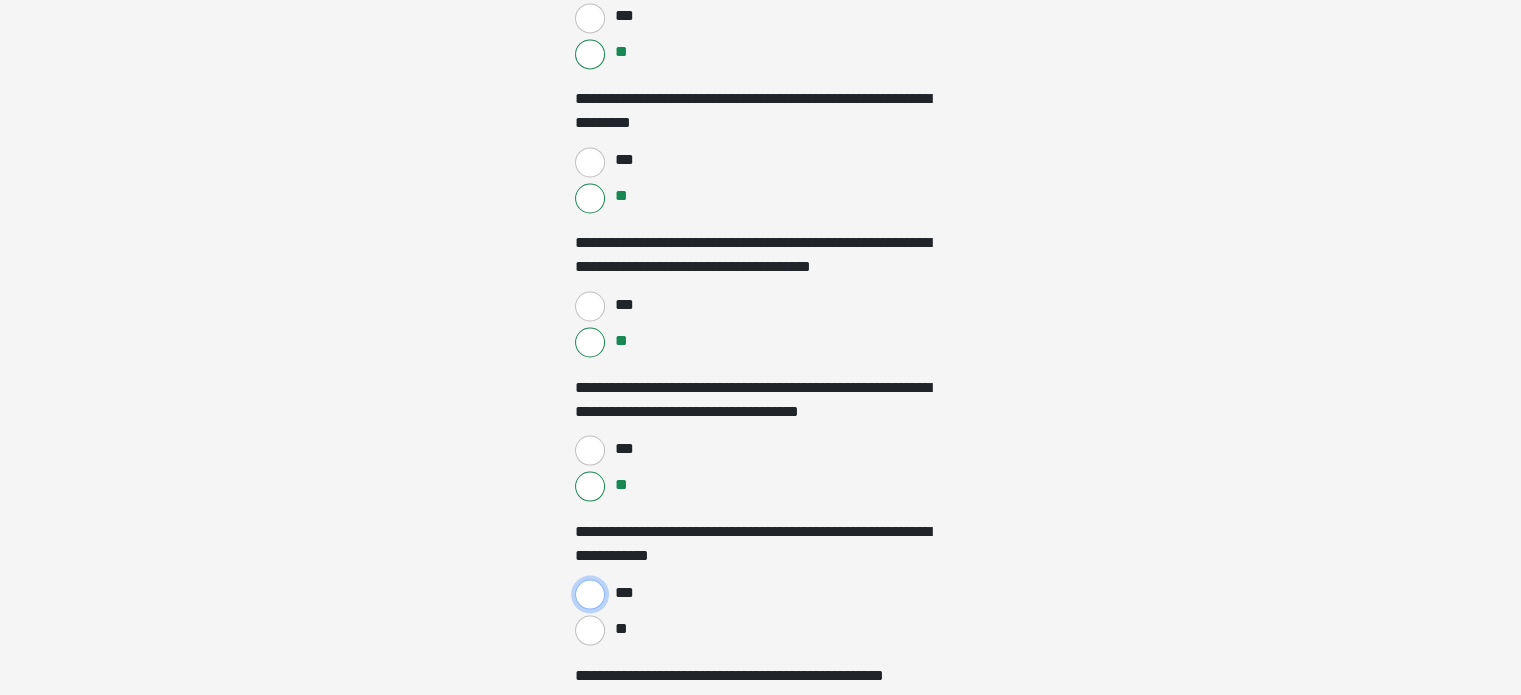 click on "***" at bounding box center [590, 594] 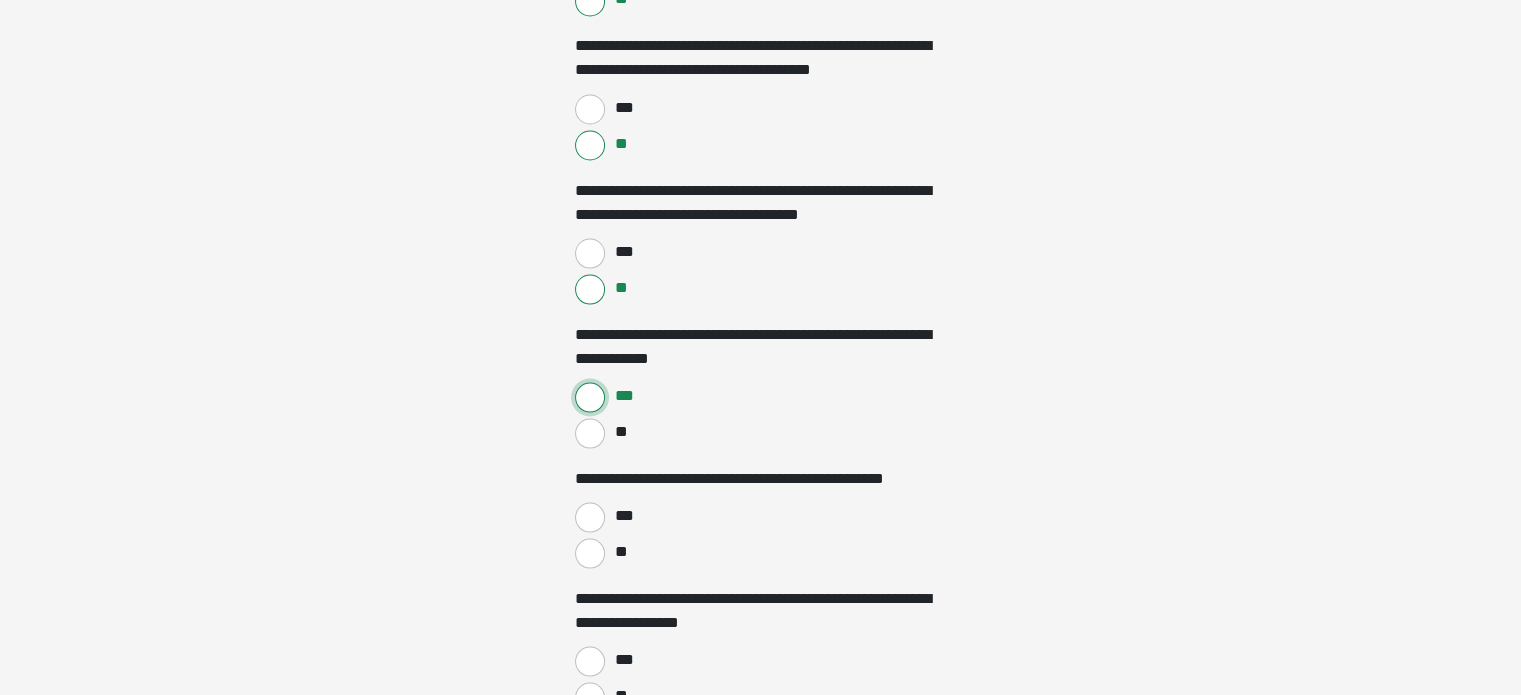scroll, scrollTop: 3700, scrollLeft: 0, axis: vertical 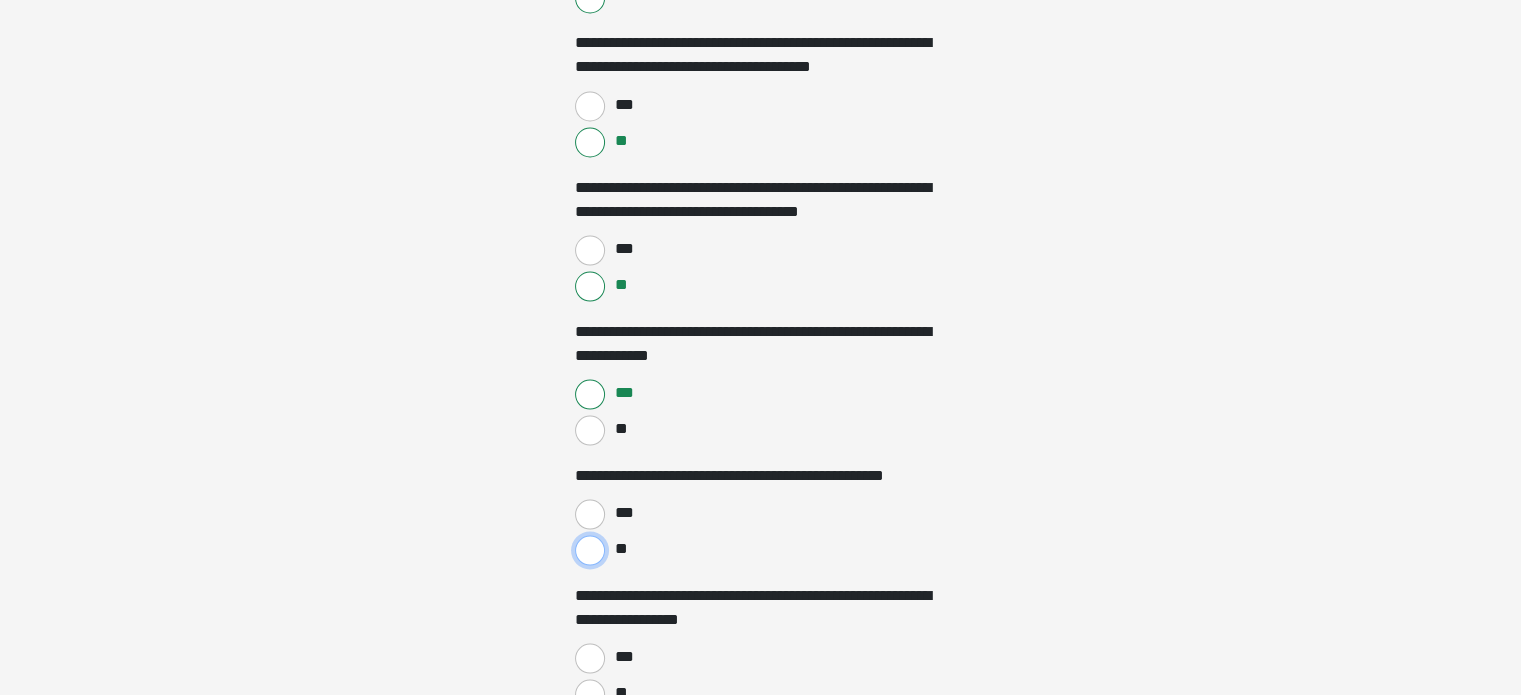 click on "**" at bounding box center (590, 550) 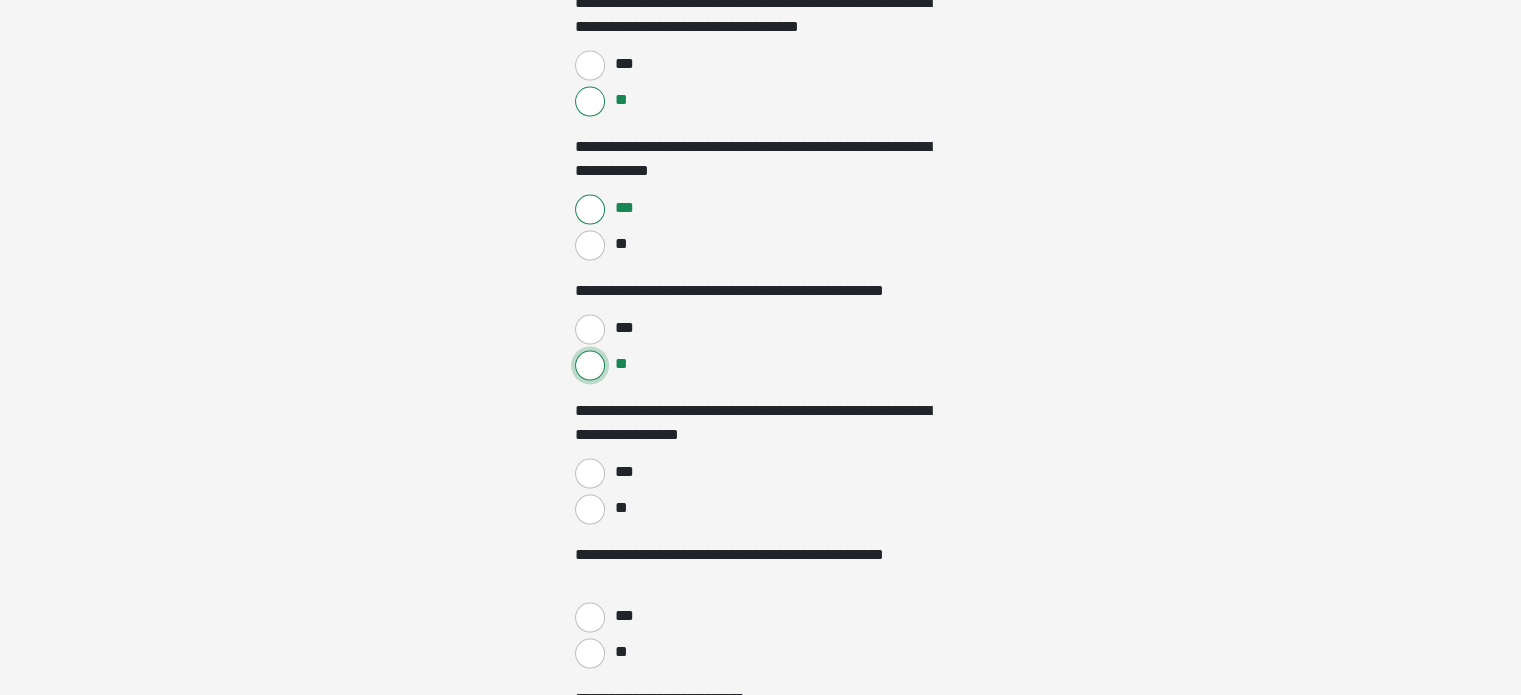 scroll, scrollTop: 3900, scrollLeft: 0, axis: vertical 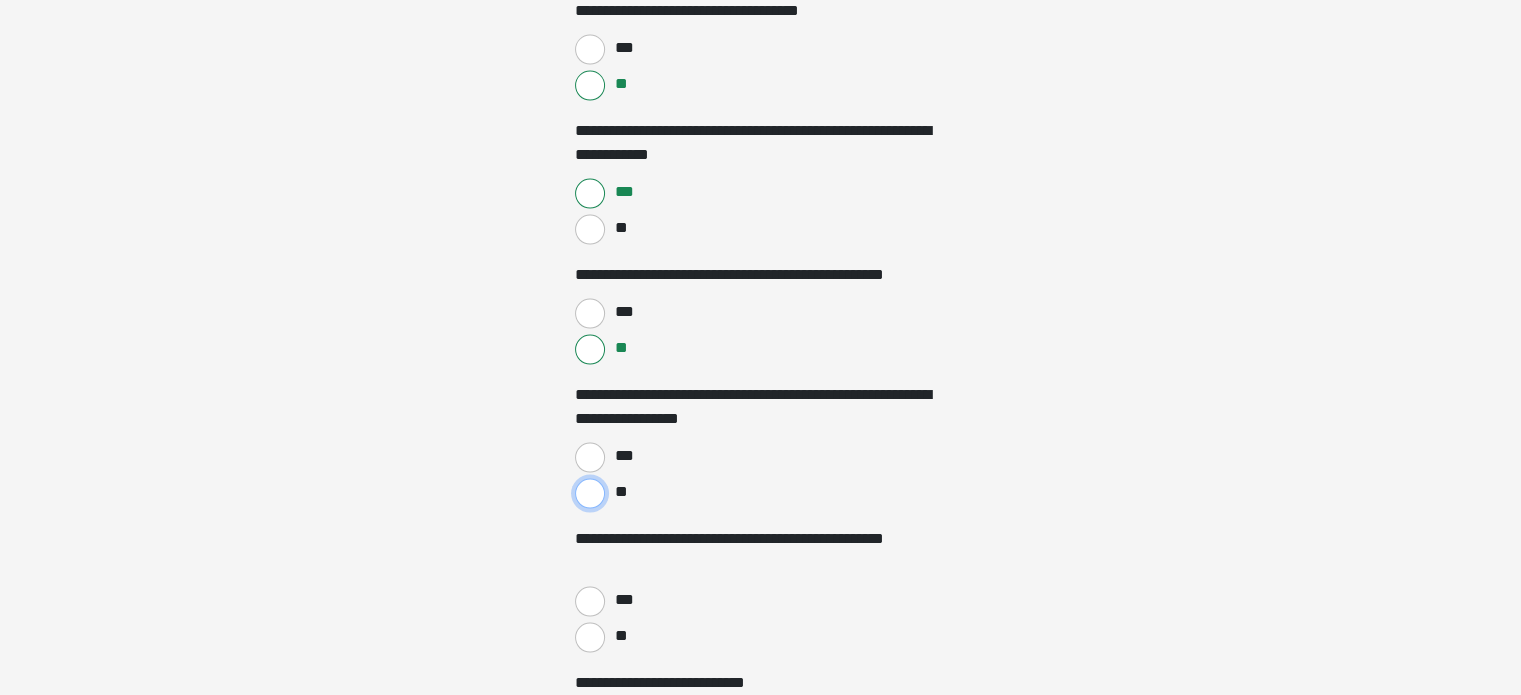 click on "**" at bounding box center [590, 494] 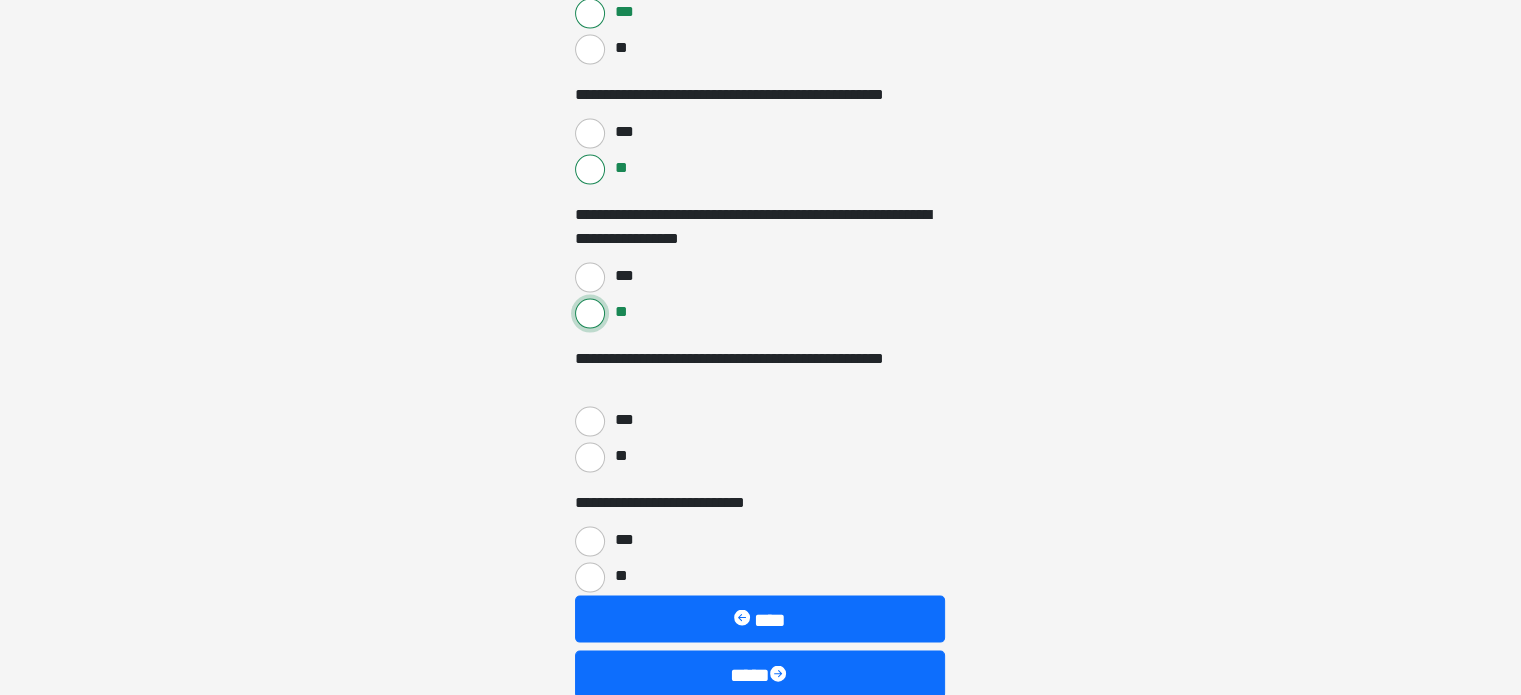 scroll, scrollTop: 4100, scrollLeft: 0, axis: vertical 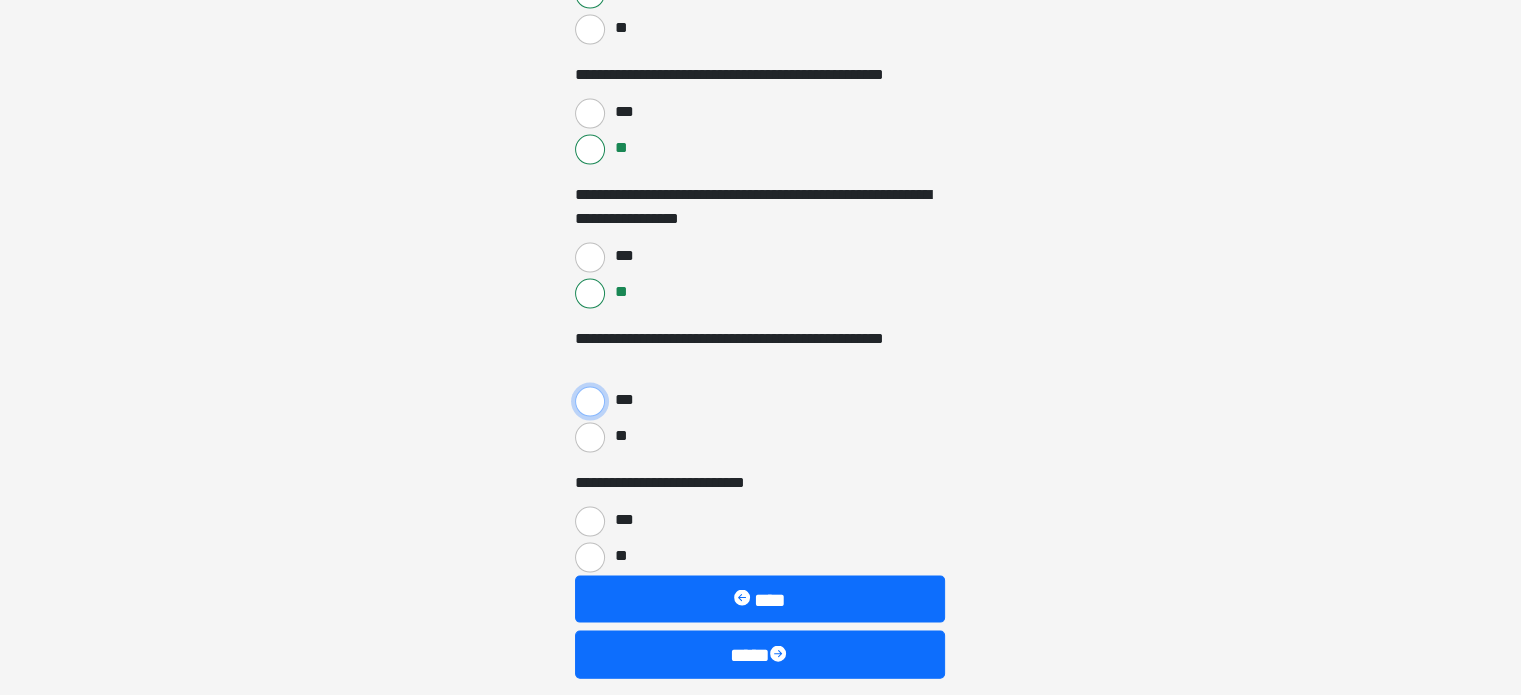 click on "***" at bounding box center (590, 402) 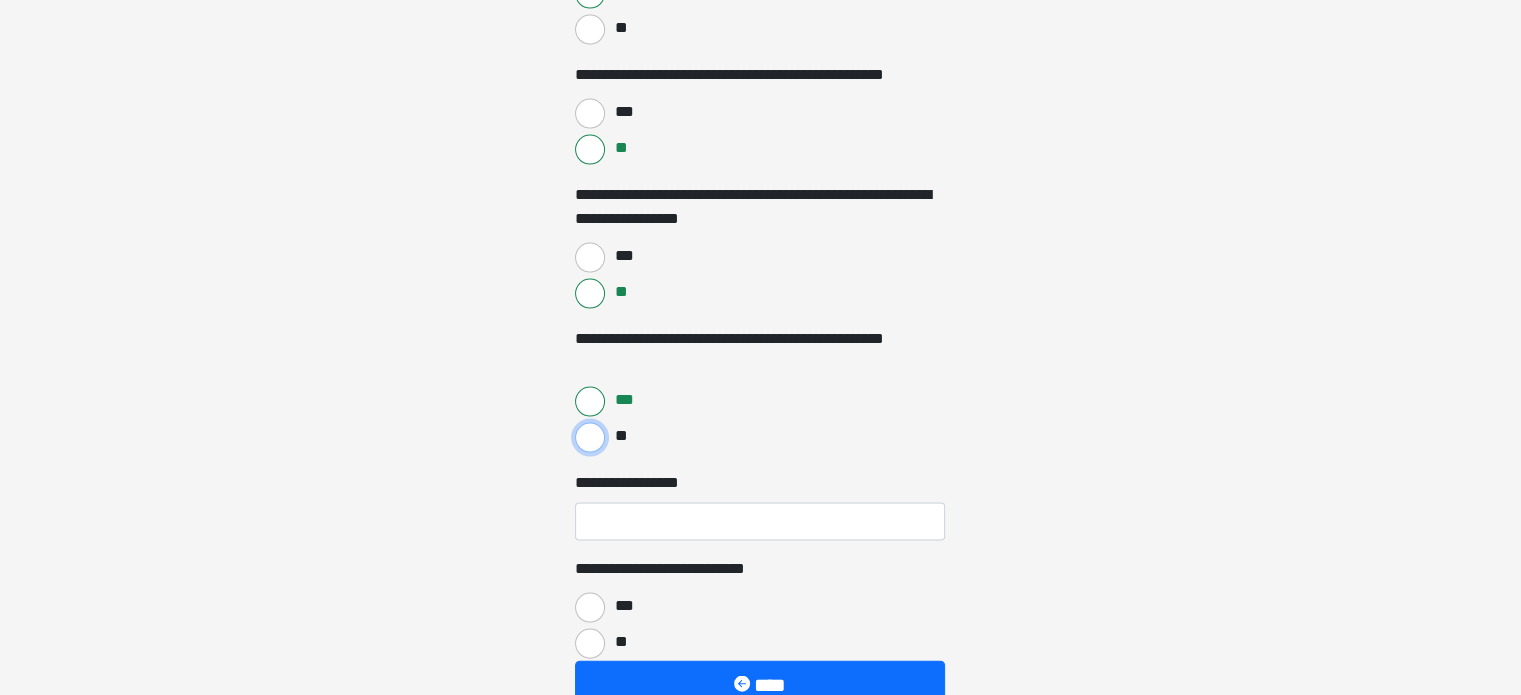 click on "**" at bounding box center (590, 438) 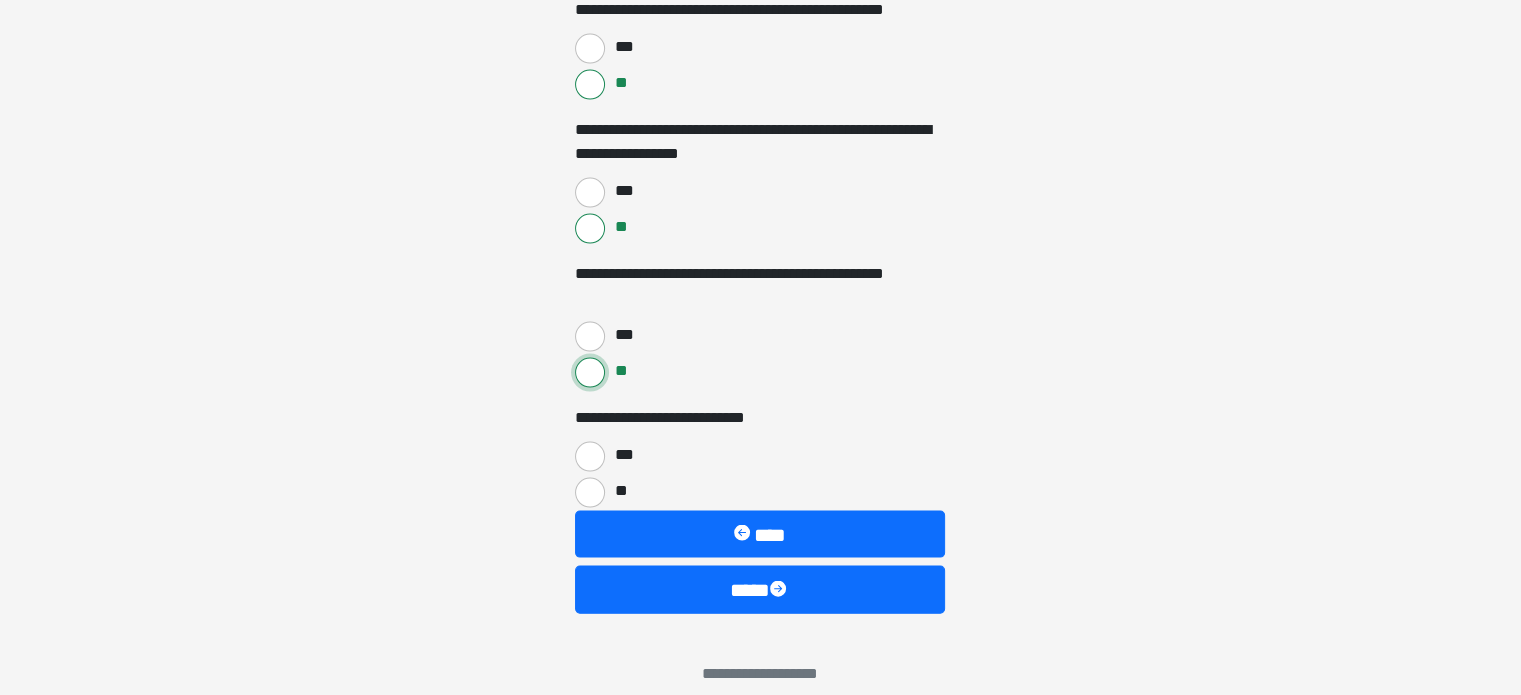 scroll, scrollTop: 4200, scrollLeft: 0, axis: vertical 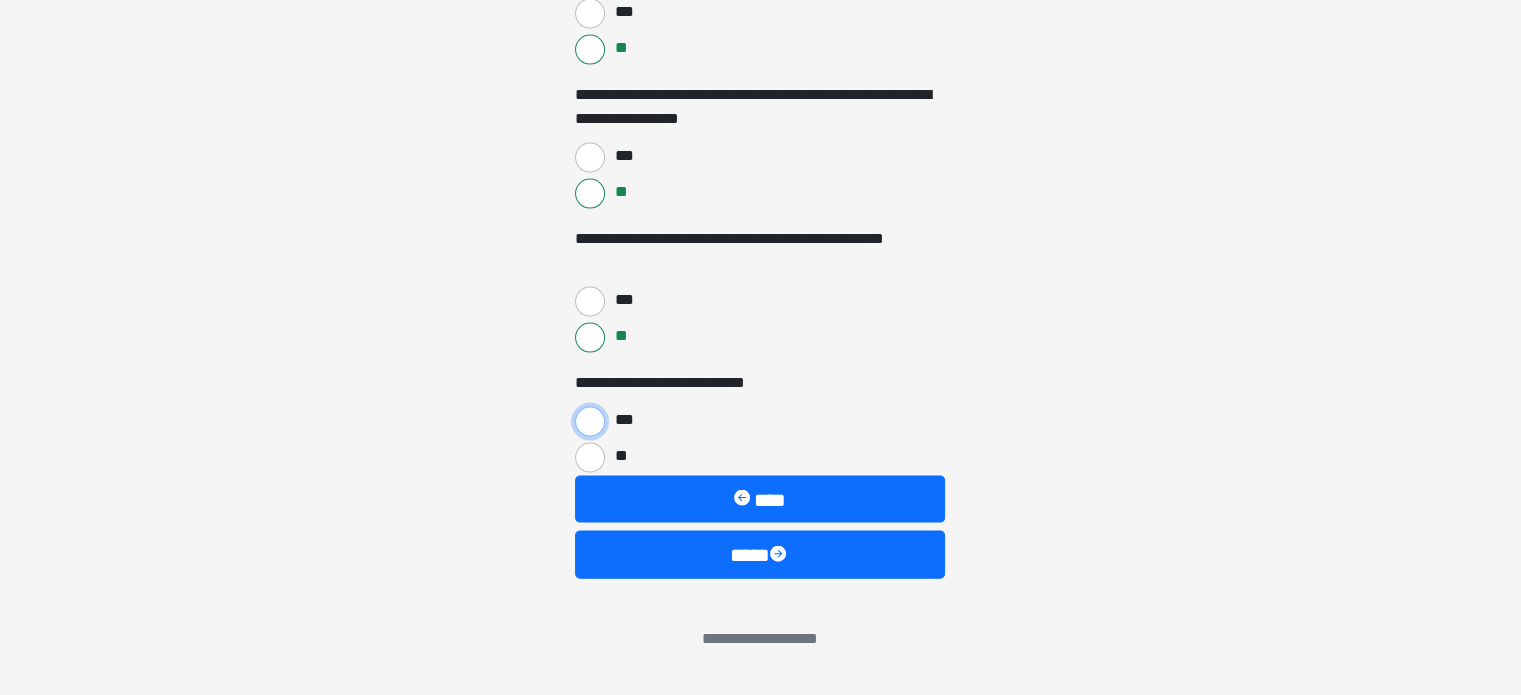 click on "***" at bounding box center [590, 422] 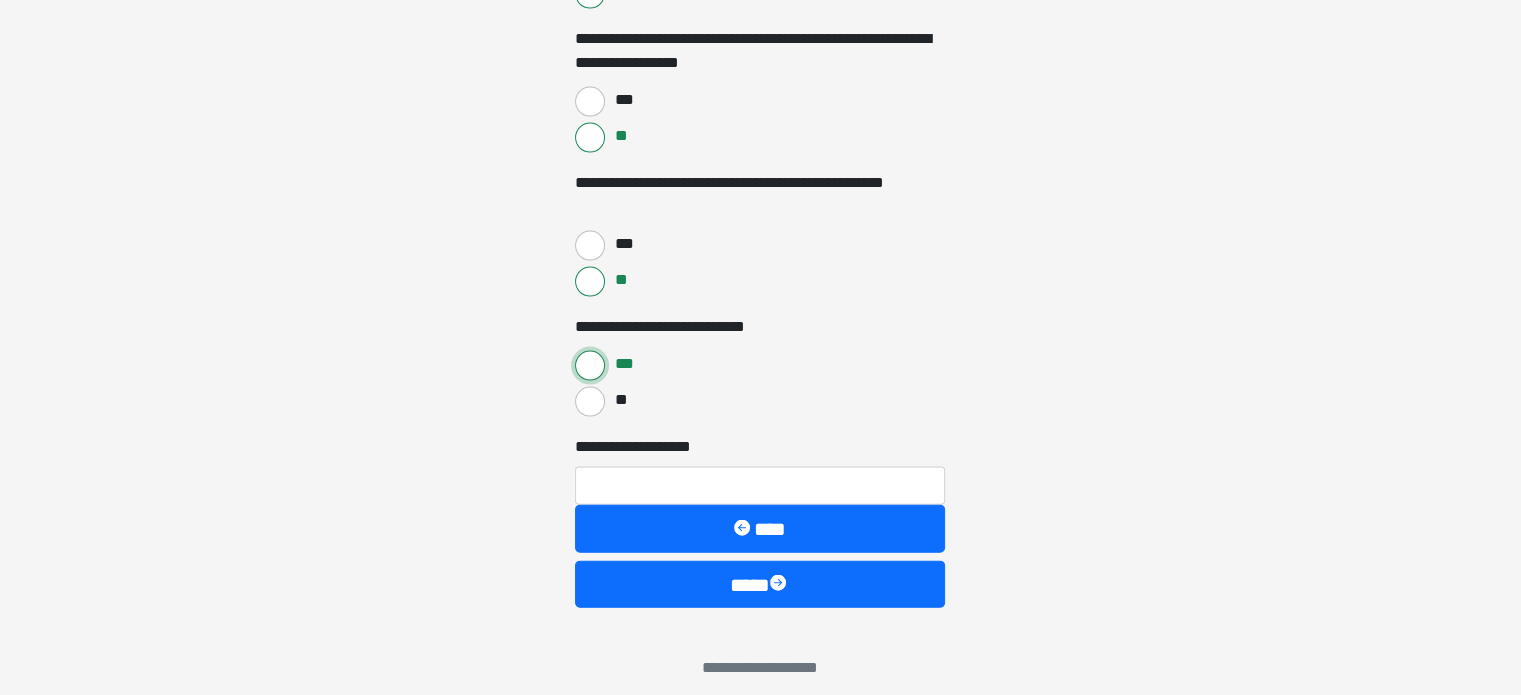 scroll, scrollTop: 4288, scrollLeft: 0, axis: vertical 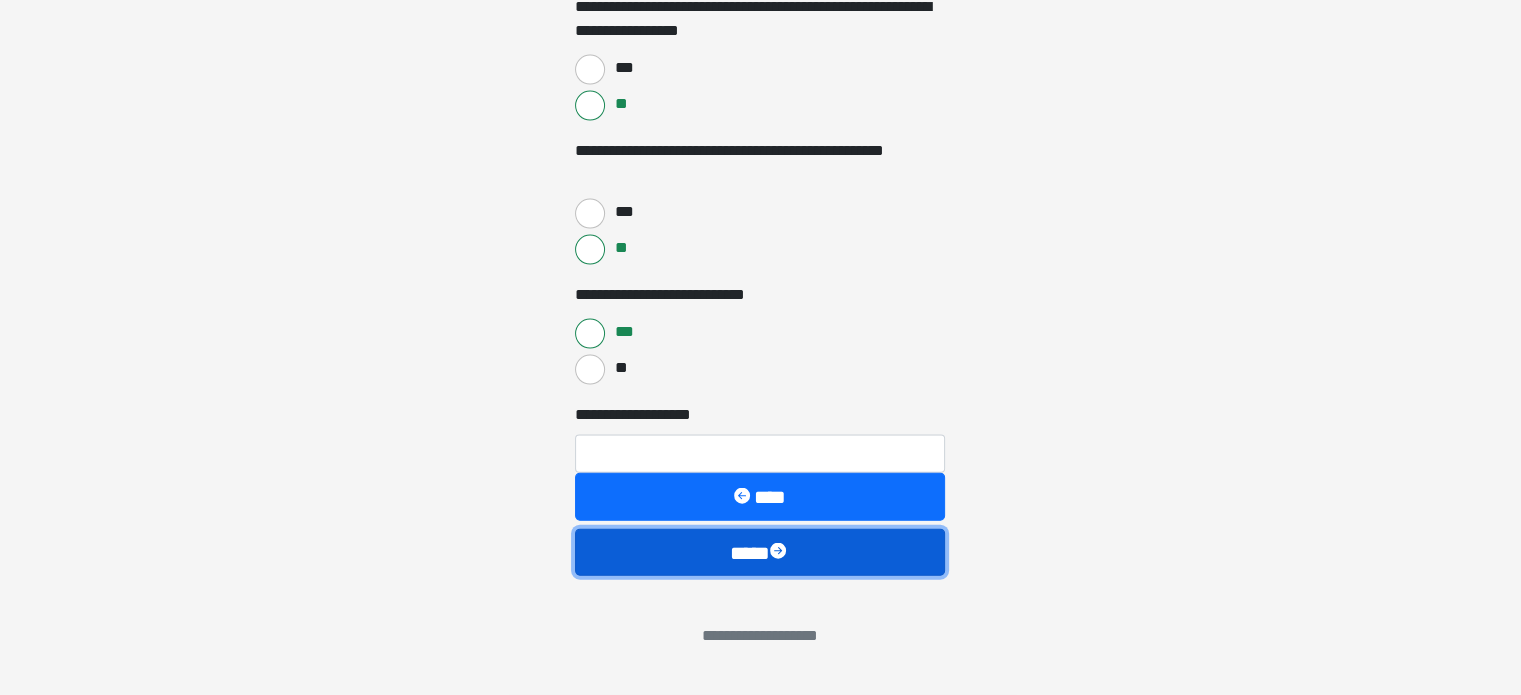 click on "****" at bounding box center [760, 553] 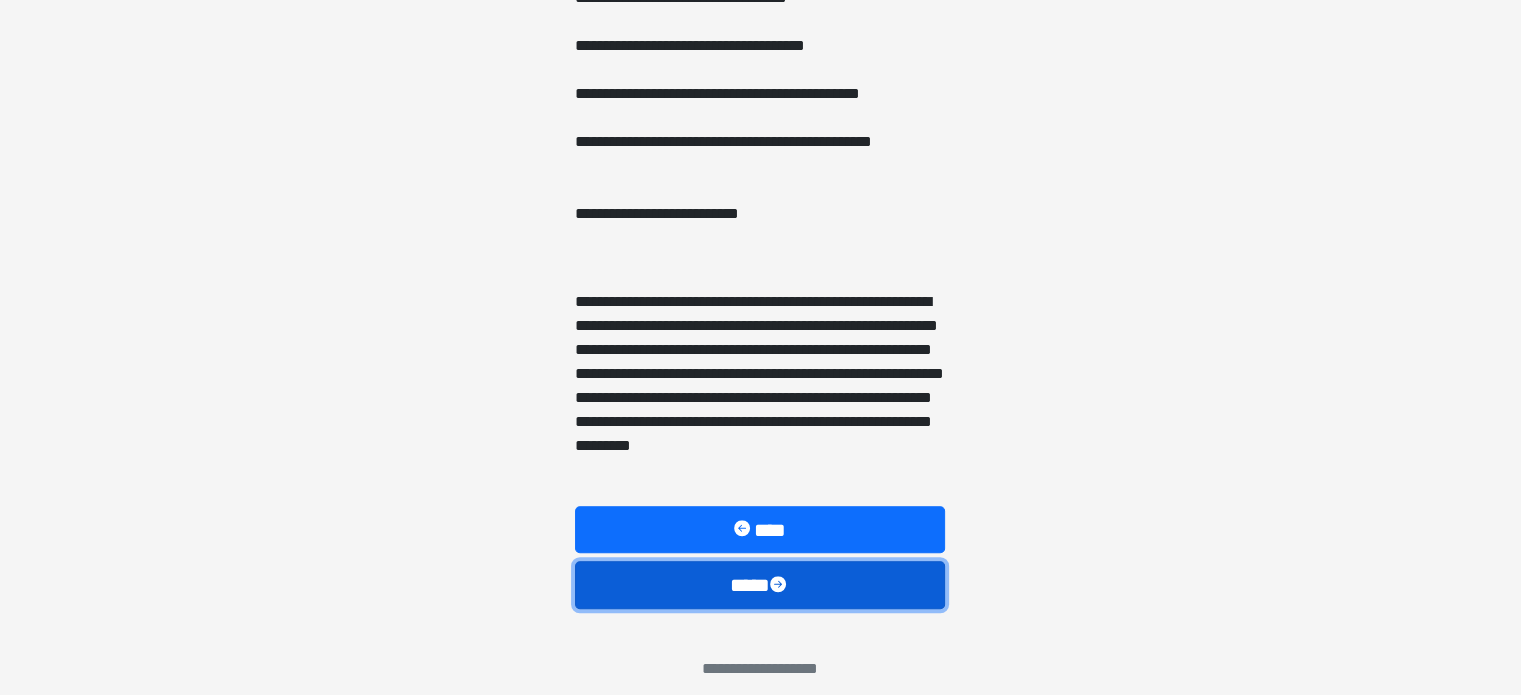 scroll, scrollTop: 1245, scrollLeft: 0, axis: vertical 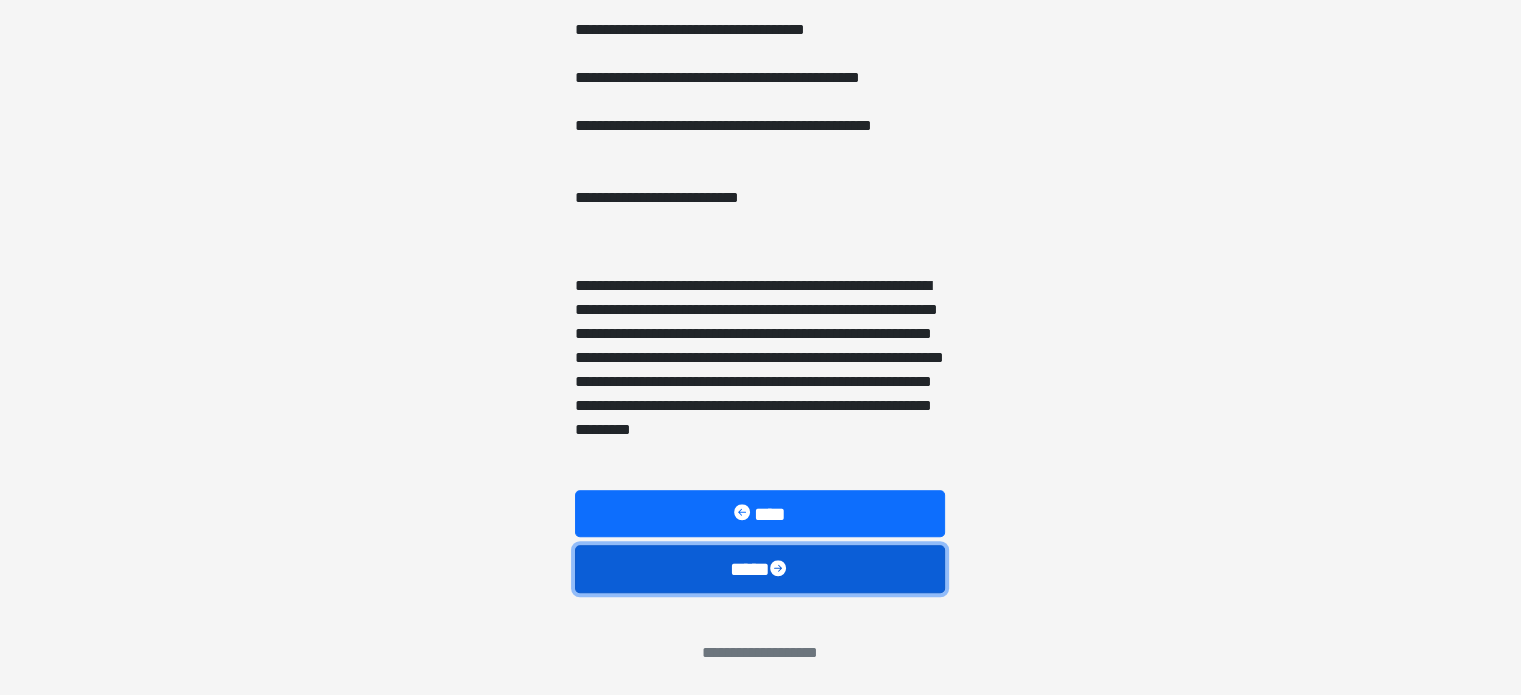 click on "****" at bounding box center (760, 569) 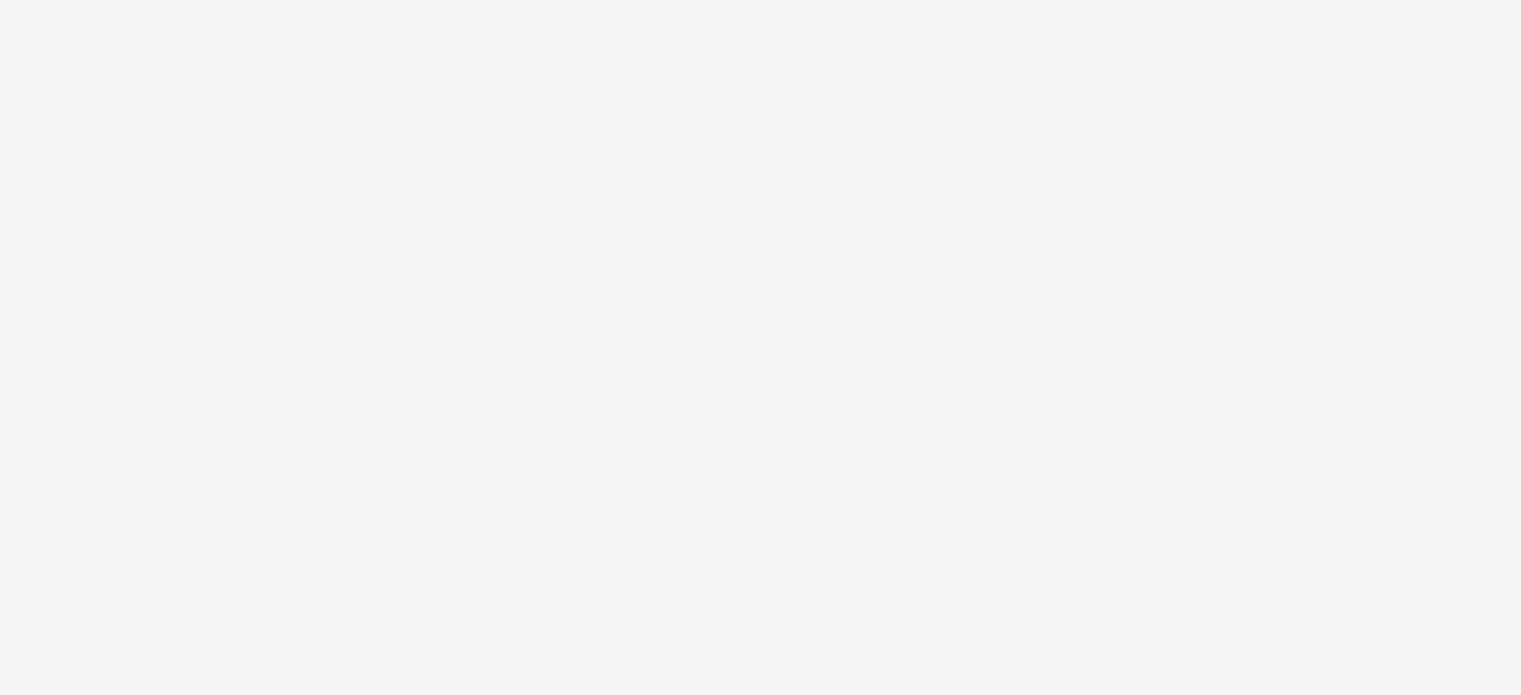 scroll, scrollTop: 67, scrollLeft: 0, axis: vertical 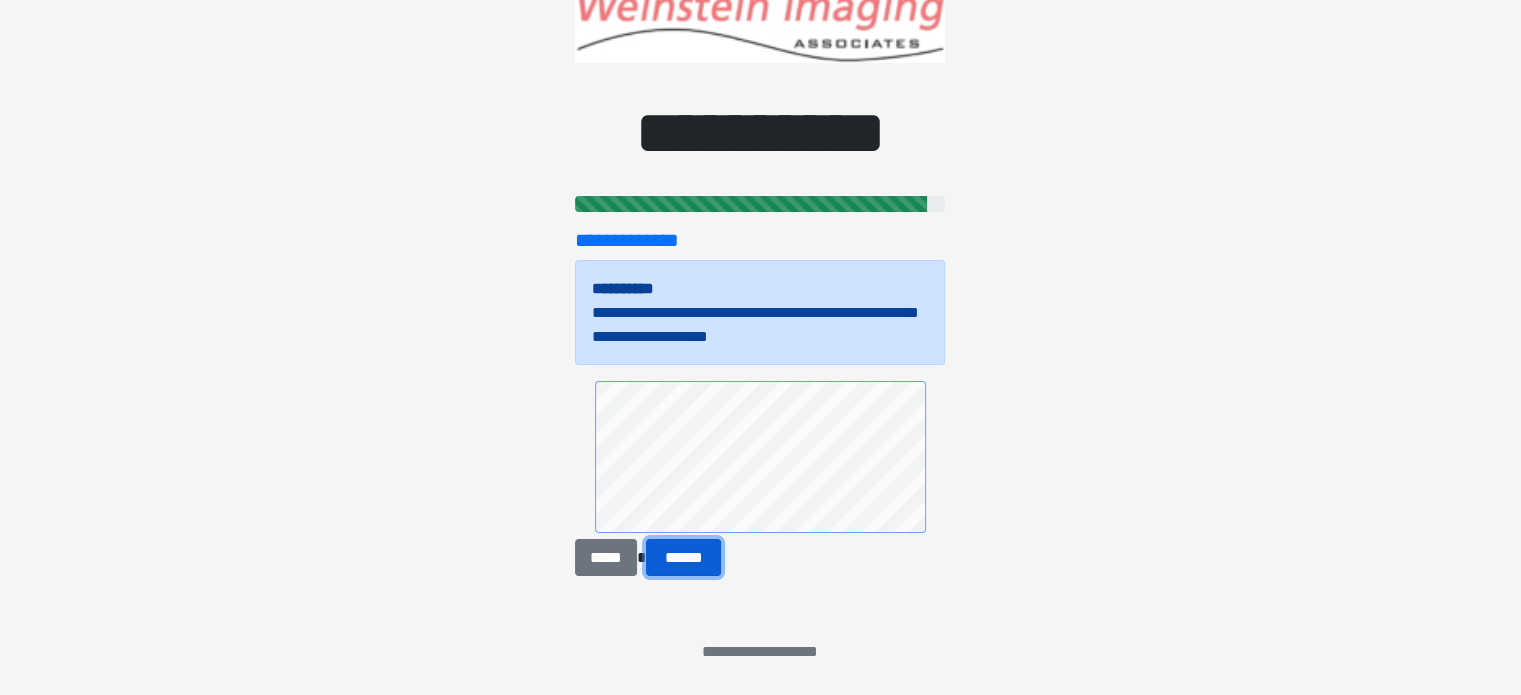 click on "******" at bounding box center [684, 558] 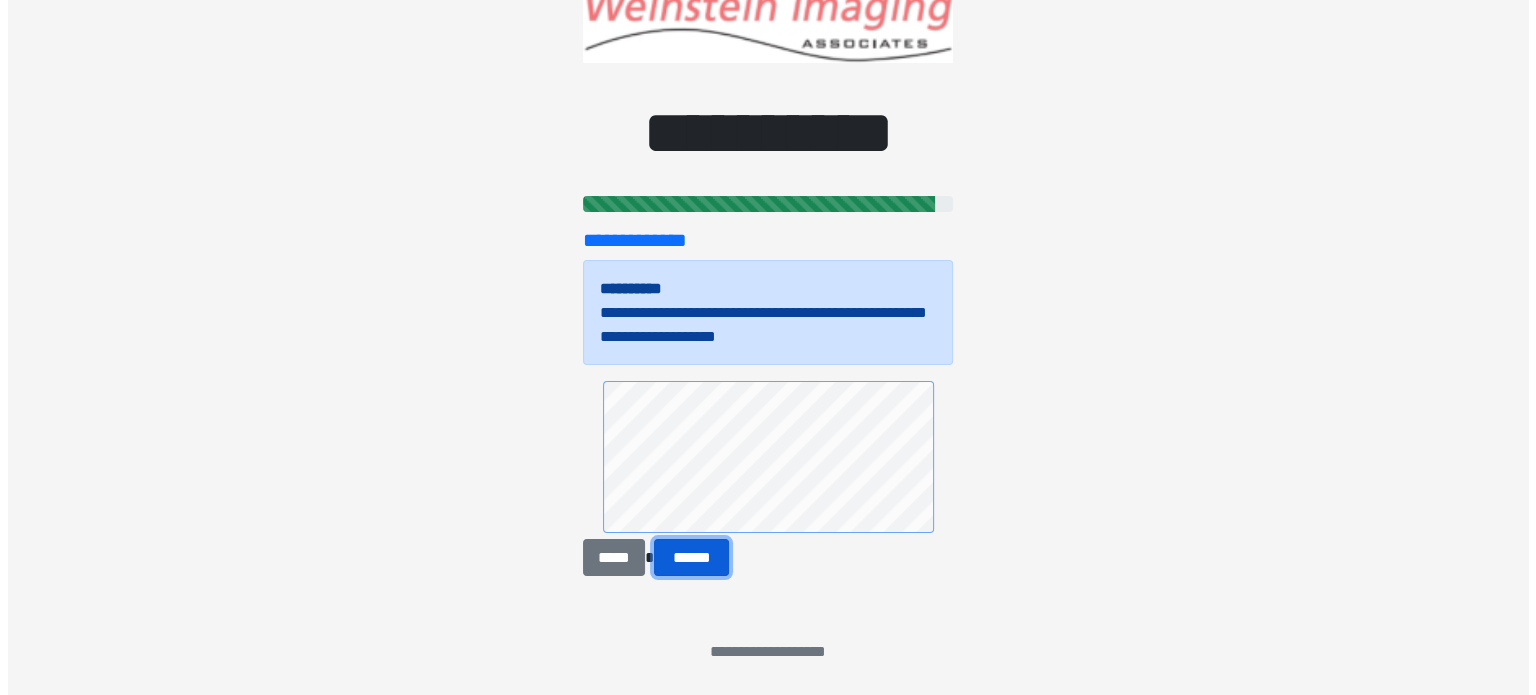 scroll, scrollTop: 0, scrollLeft: 0, axis: both 